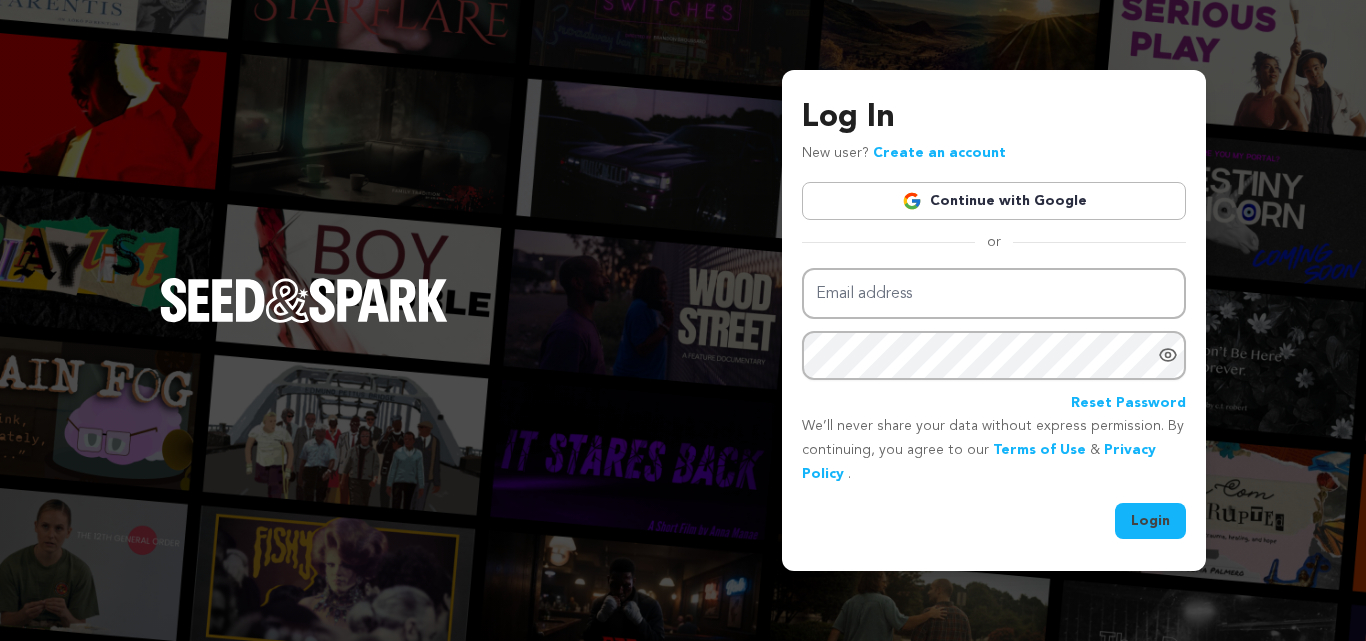 scroll, scrollTop: 0, scrollLeft: 0, axis: both 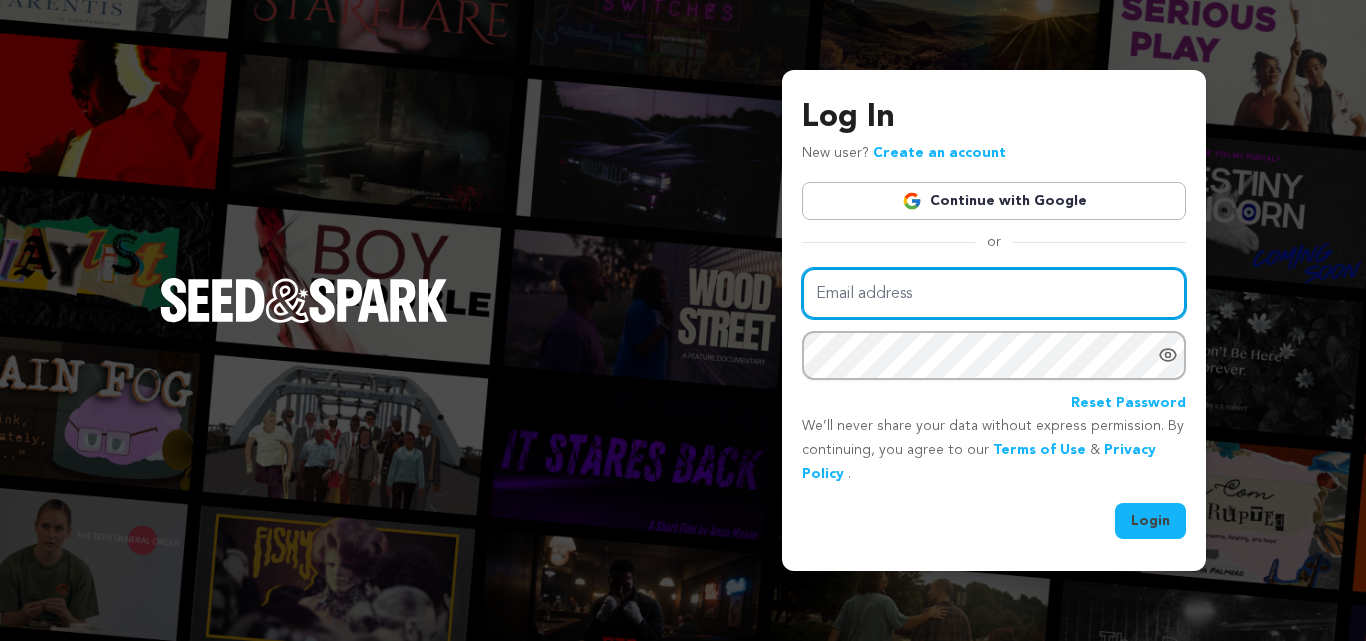 type on "braxoiprebranna-6829@yopmail.com" 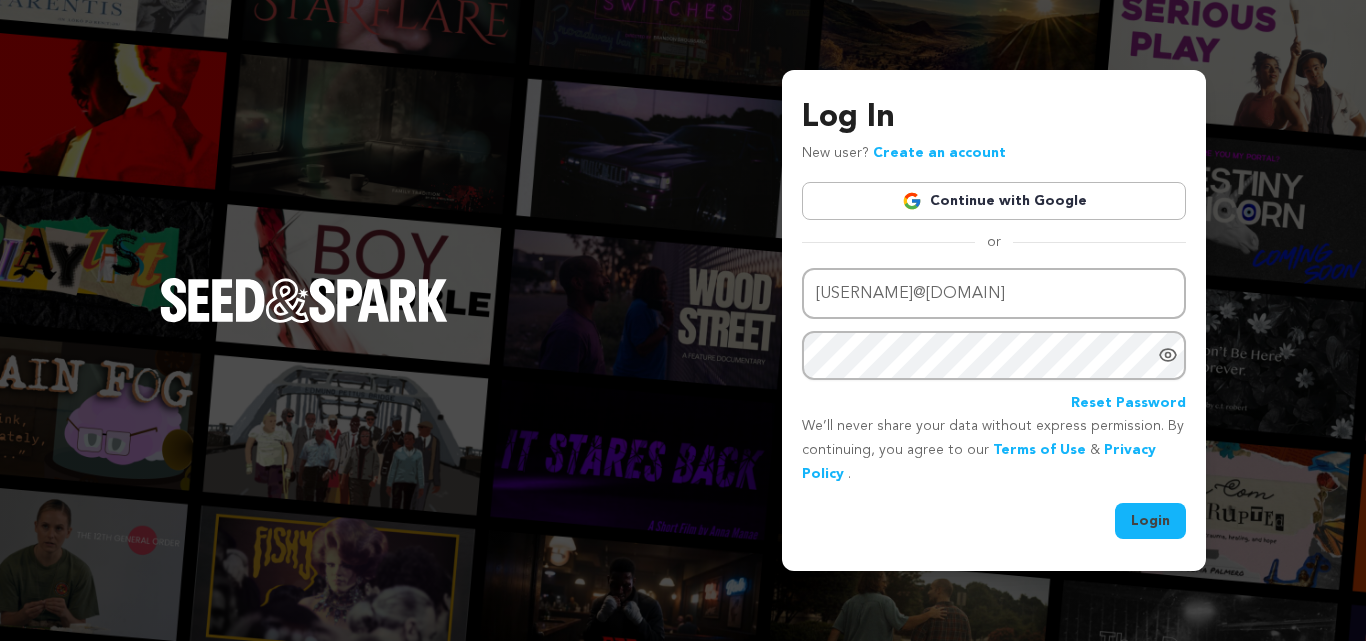 click on "Create
an account" at bounding box center (939, 153) 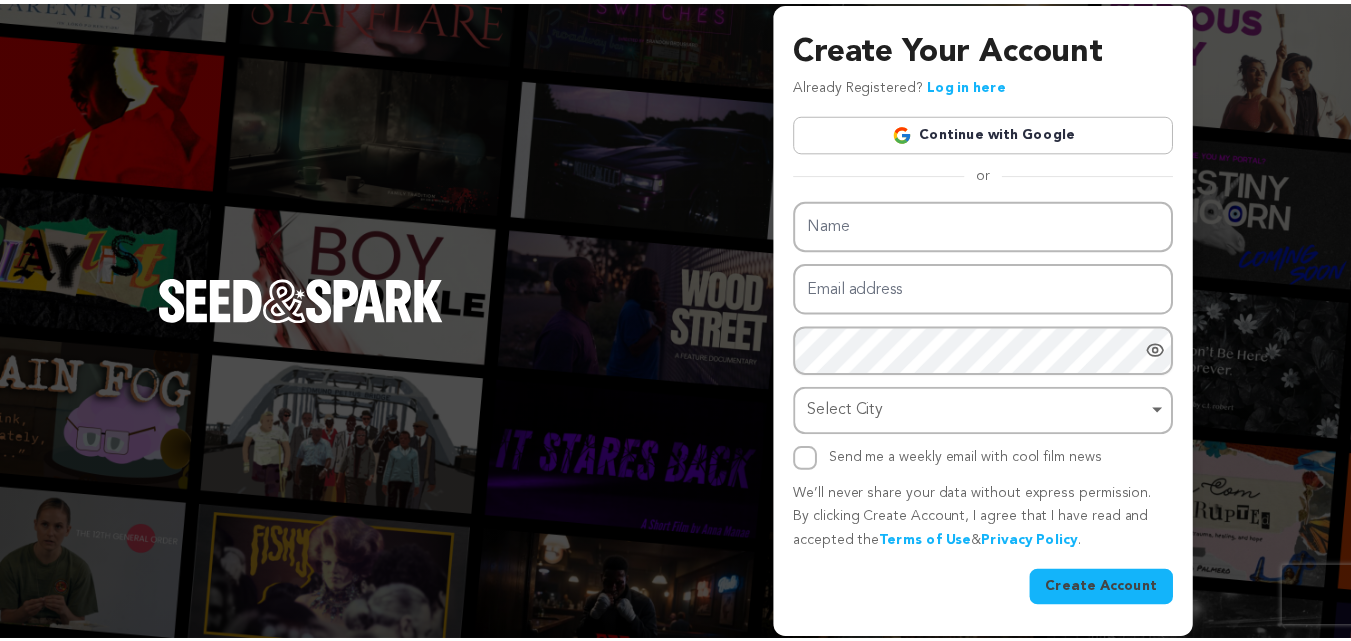 scroll, scrollTop: 0, scrollLeft: 0, axis: both 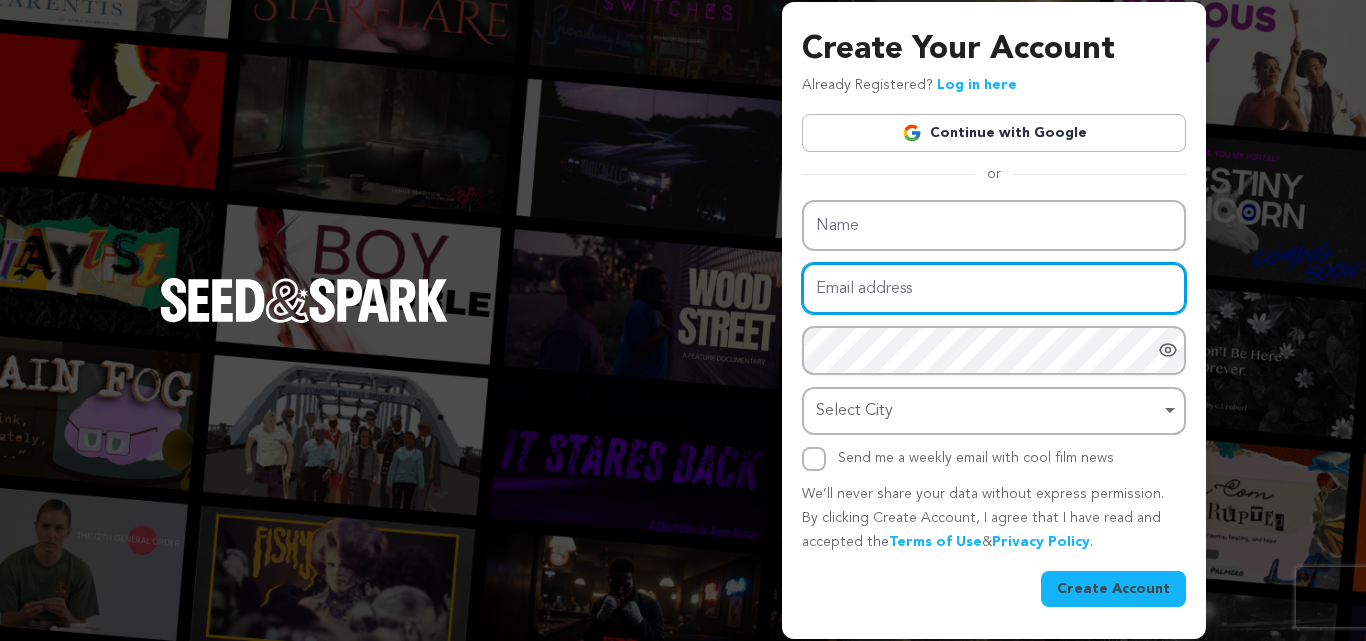 type on "braxoiprebranna-6829@yopmail.com" 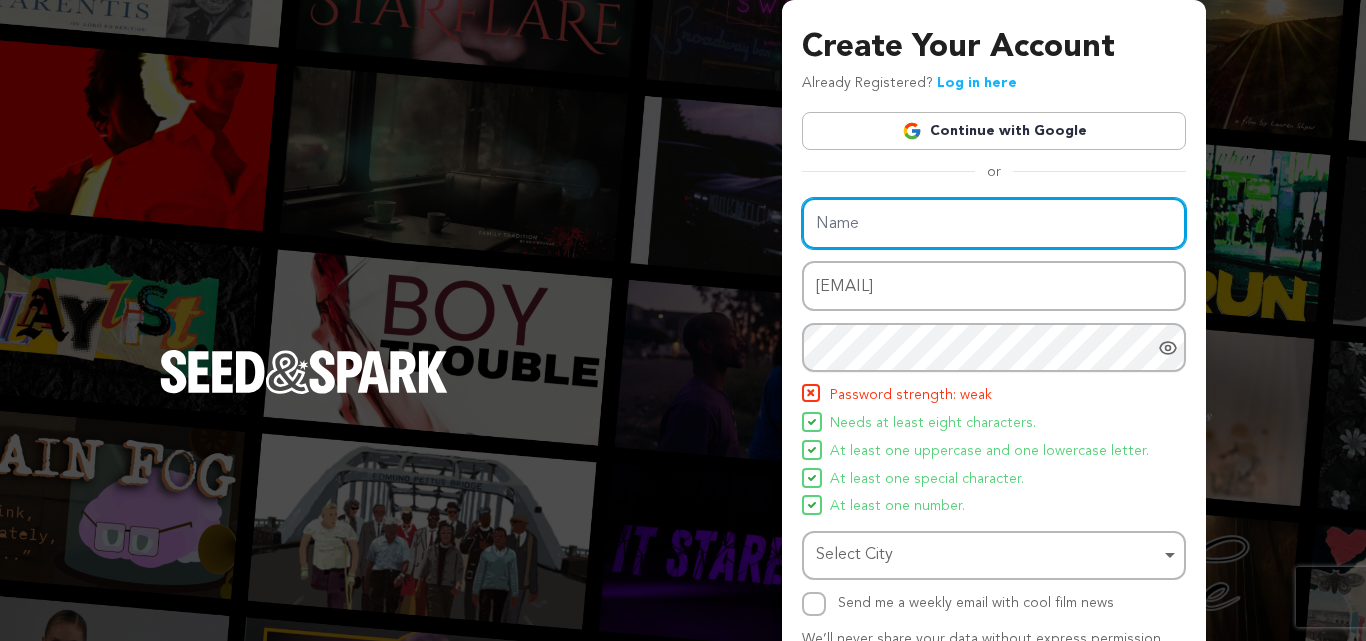 click on "Name" at bounding box center [994, 223] 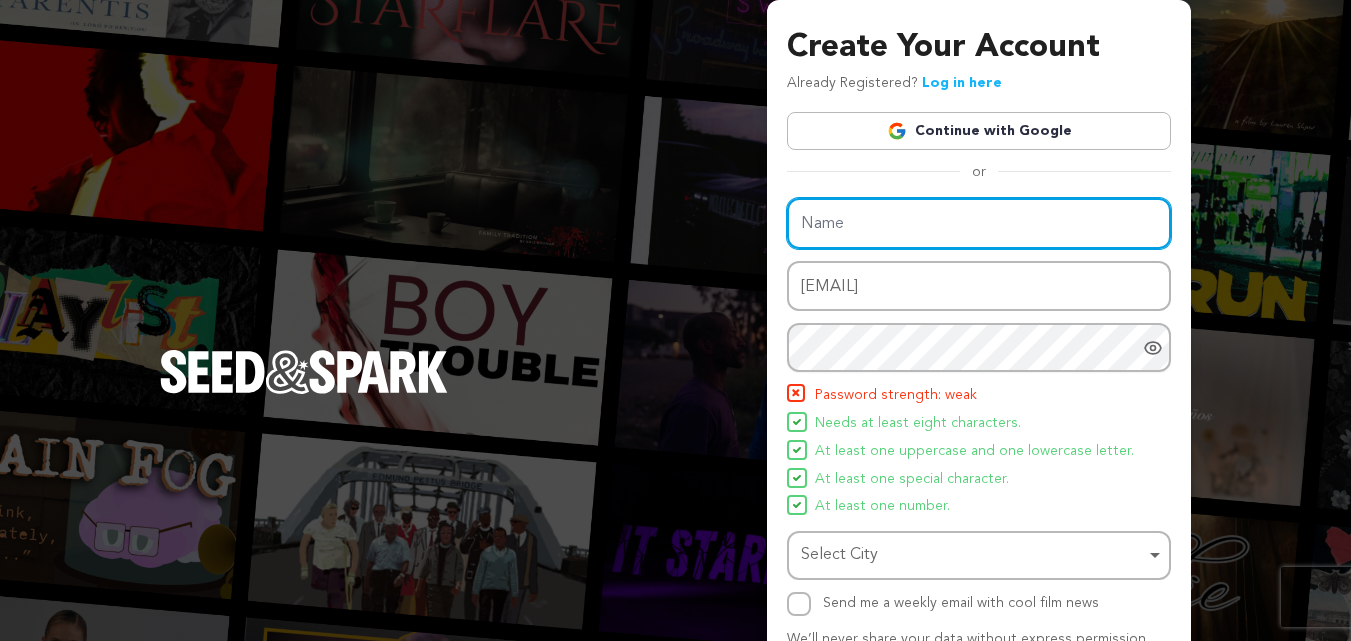 type on "Sav Rodgers" 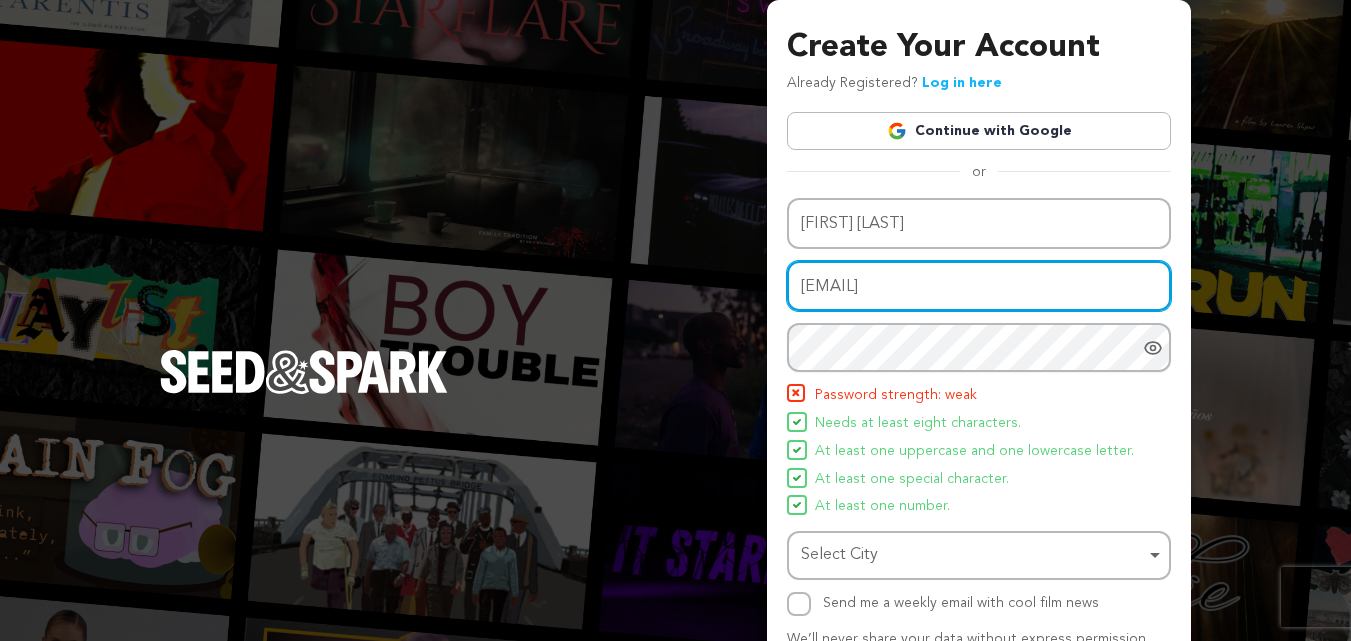 drag, startPoint x: 1067, startPoint y: 293, endPoint x: 779, endPoint y: 284, distance: 288.1406 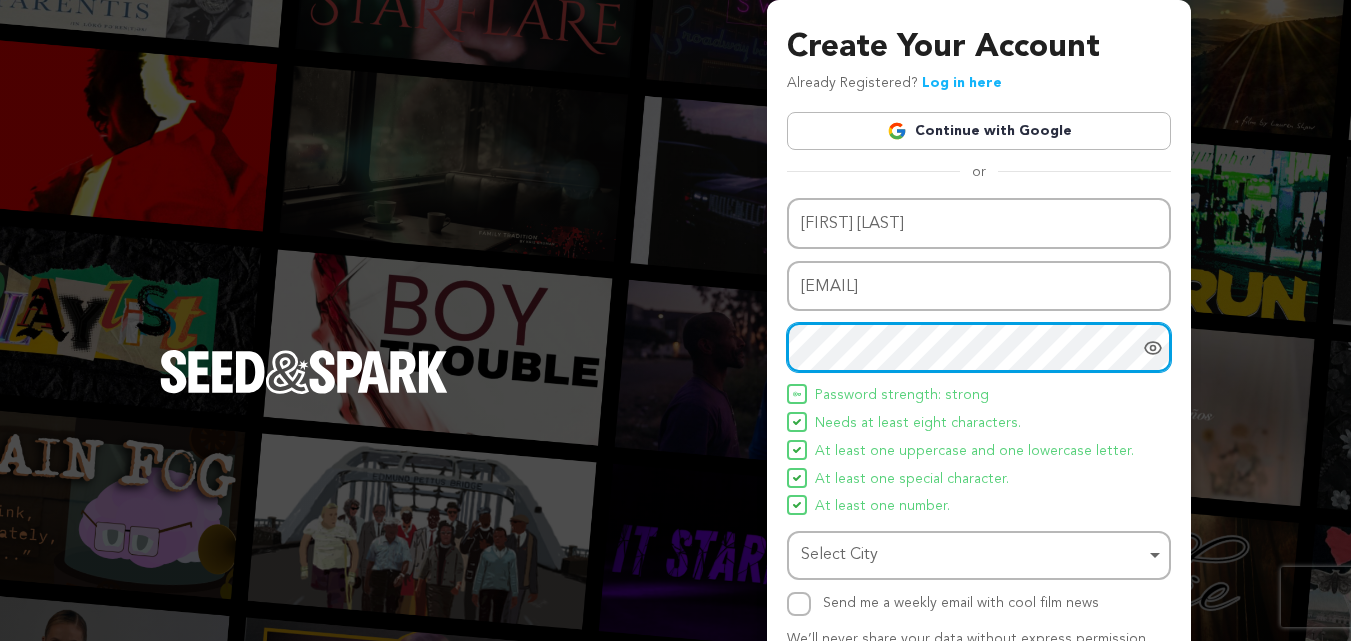 click on "Select City Remove item" at bounding box center (973, 555) 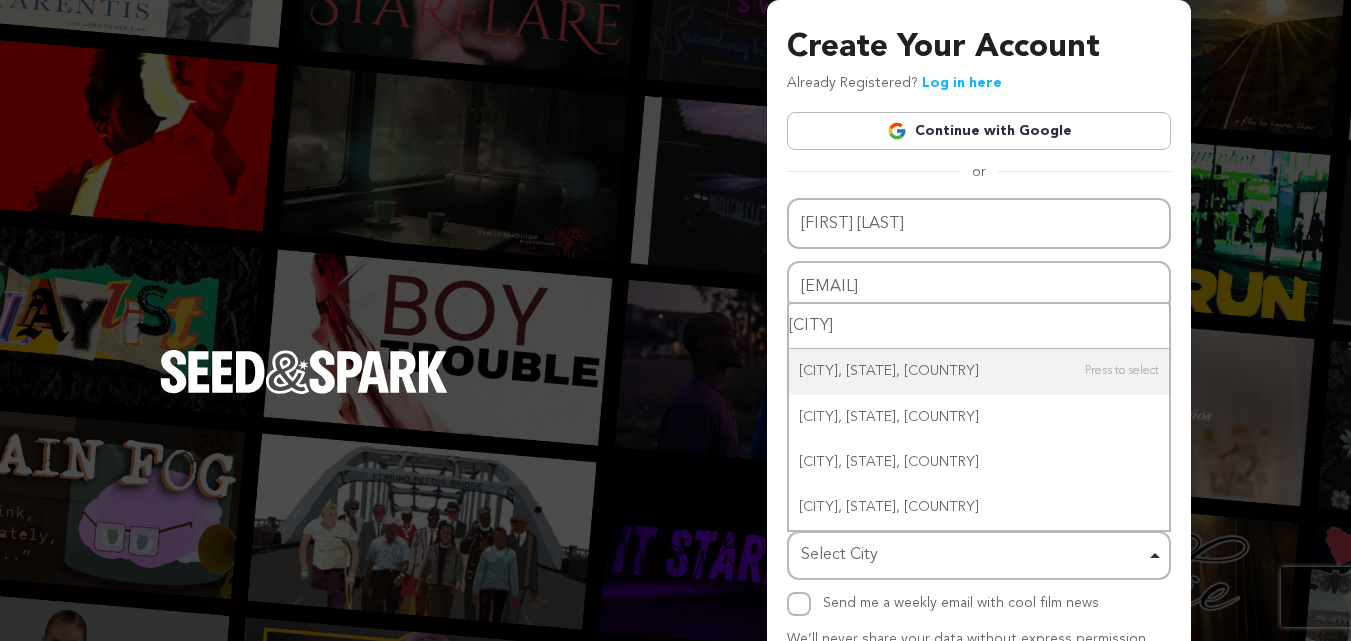 type on "atlanta" 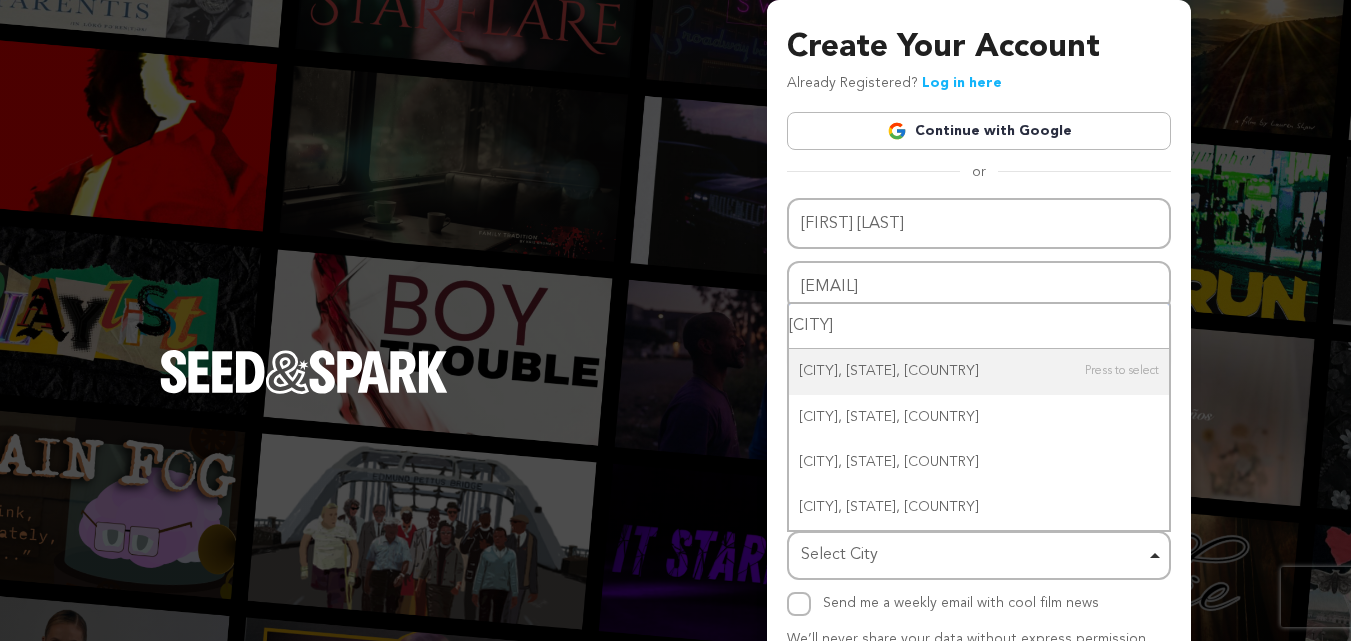 click on "atlanta" at bounding box center (979, 326) 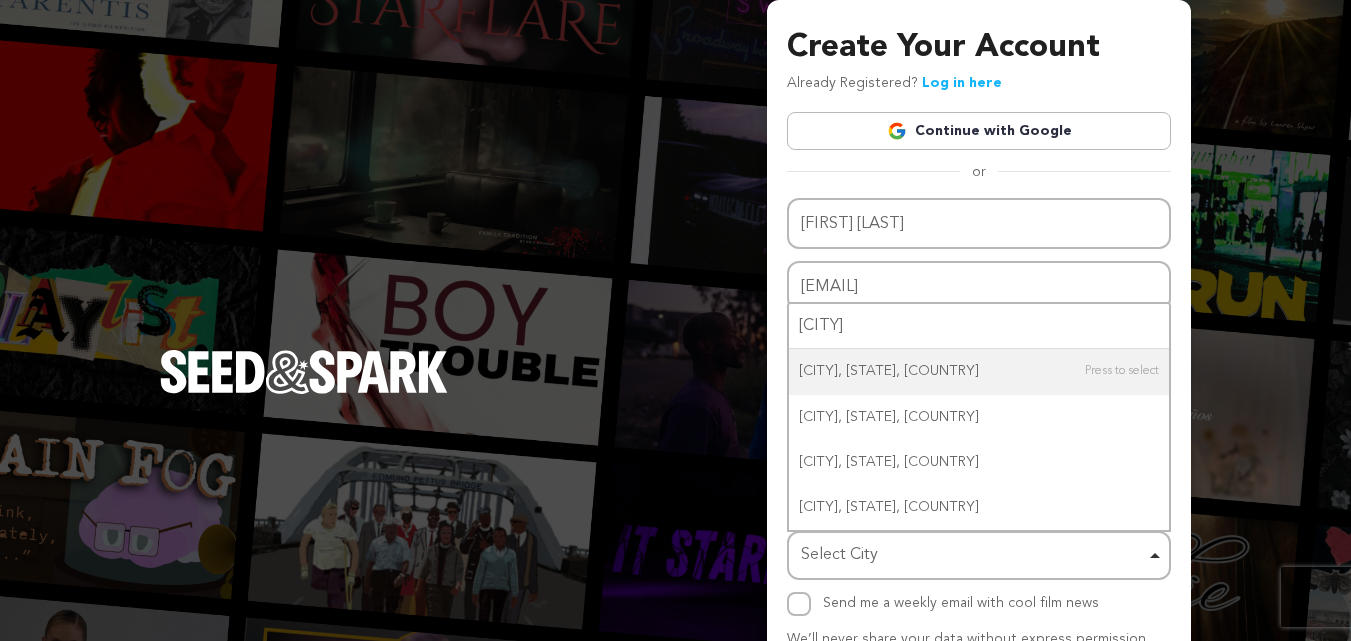 type 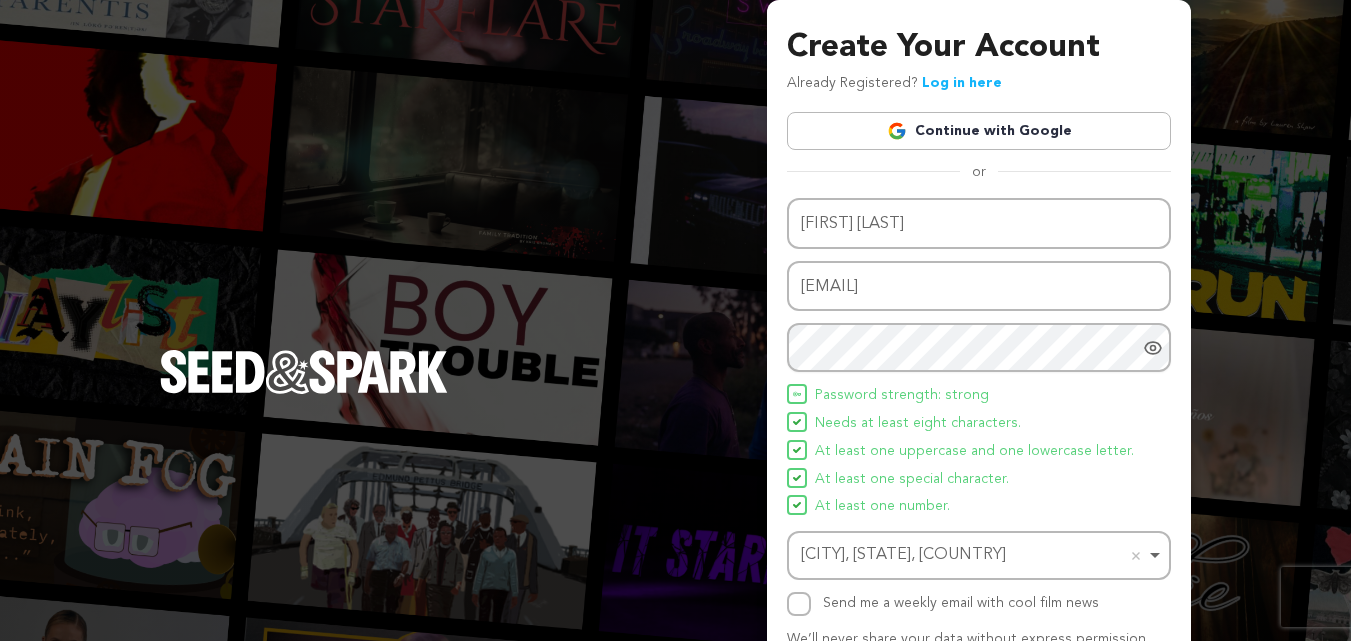 scroll, scrollTop: 142, scrollLeft: 0, axis: vertical 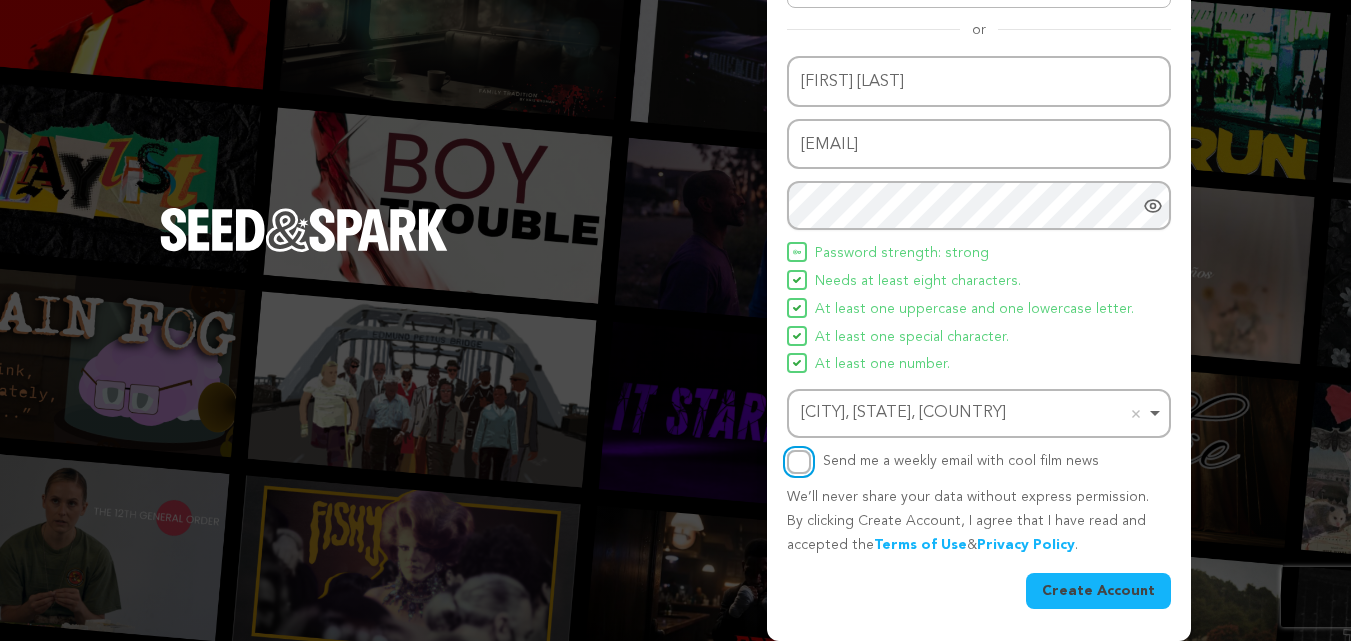 click on "Send me a weekly email with cool film news" at bounding box center (799, 462) 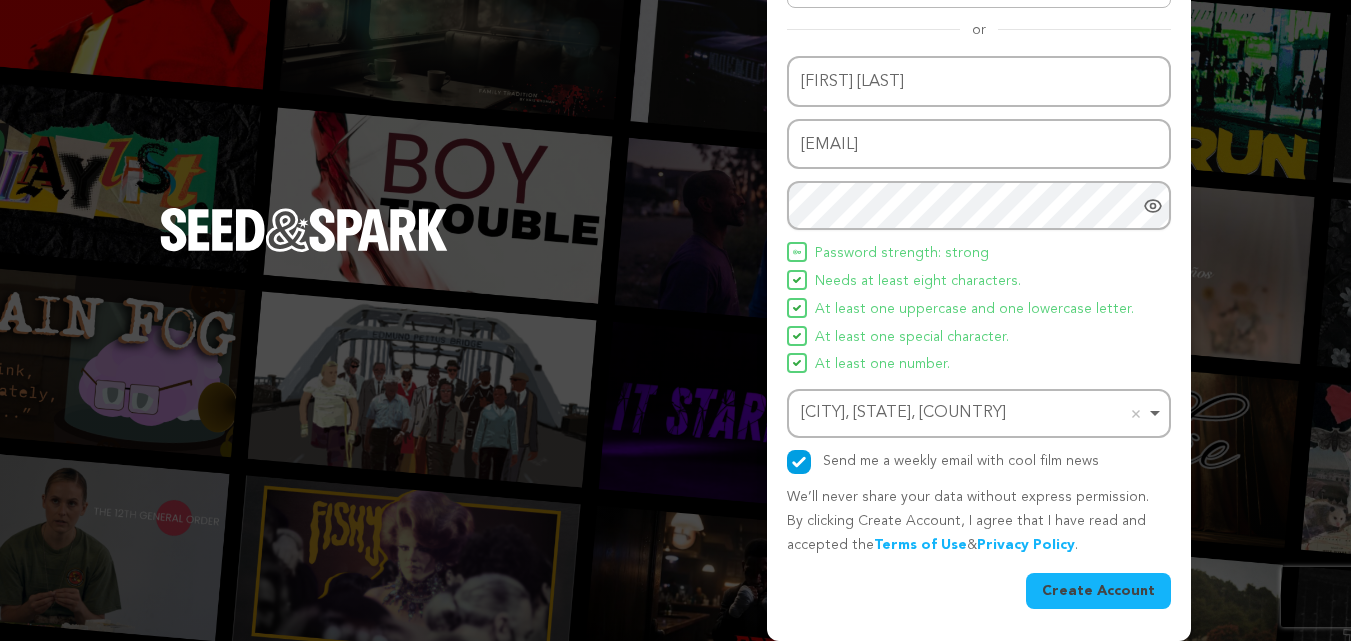 click on "Create Account" at bounding box center (1098, 591) 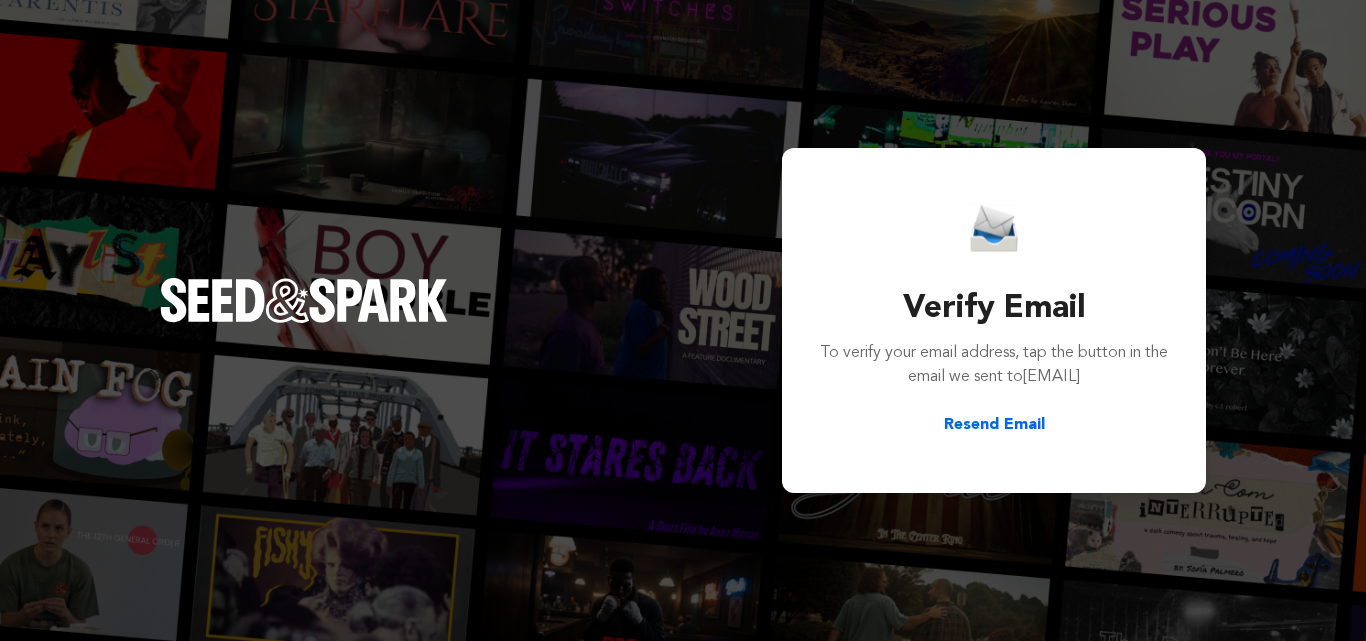 scroll, scrollTop: 0, scrollLeft: 0, axis: both 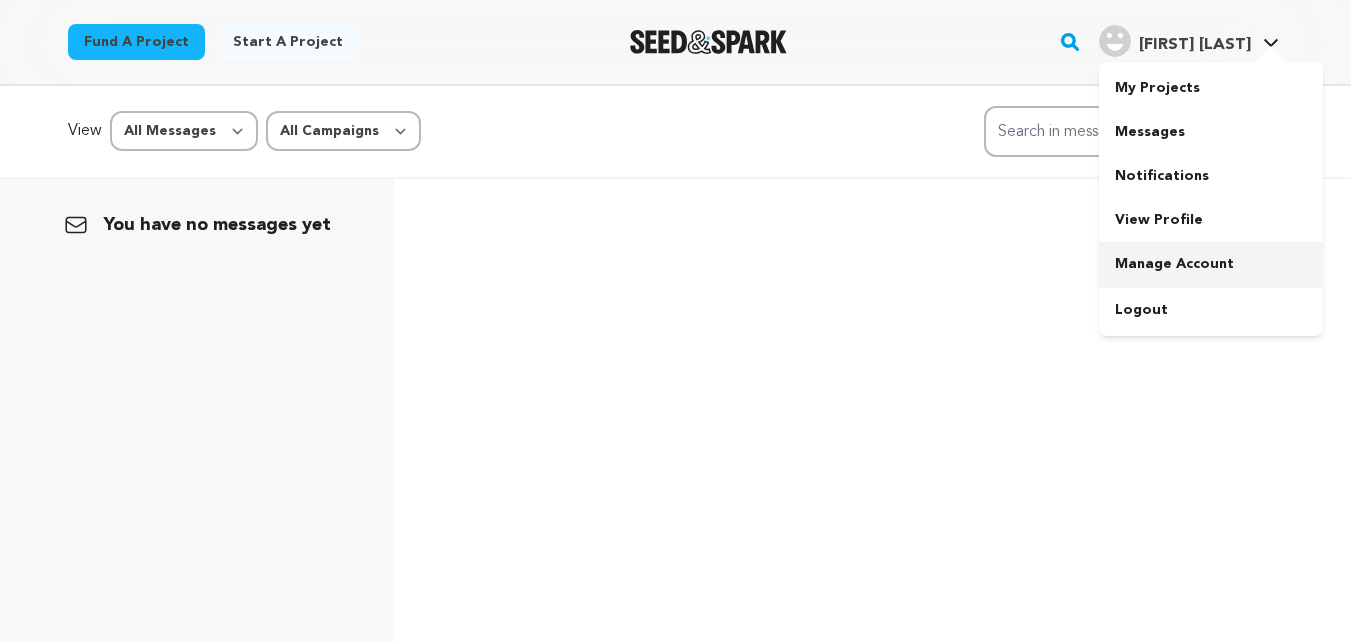 click on "Manage Account" at bounding box center (1211, 264) 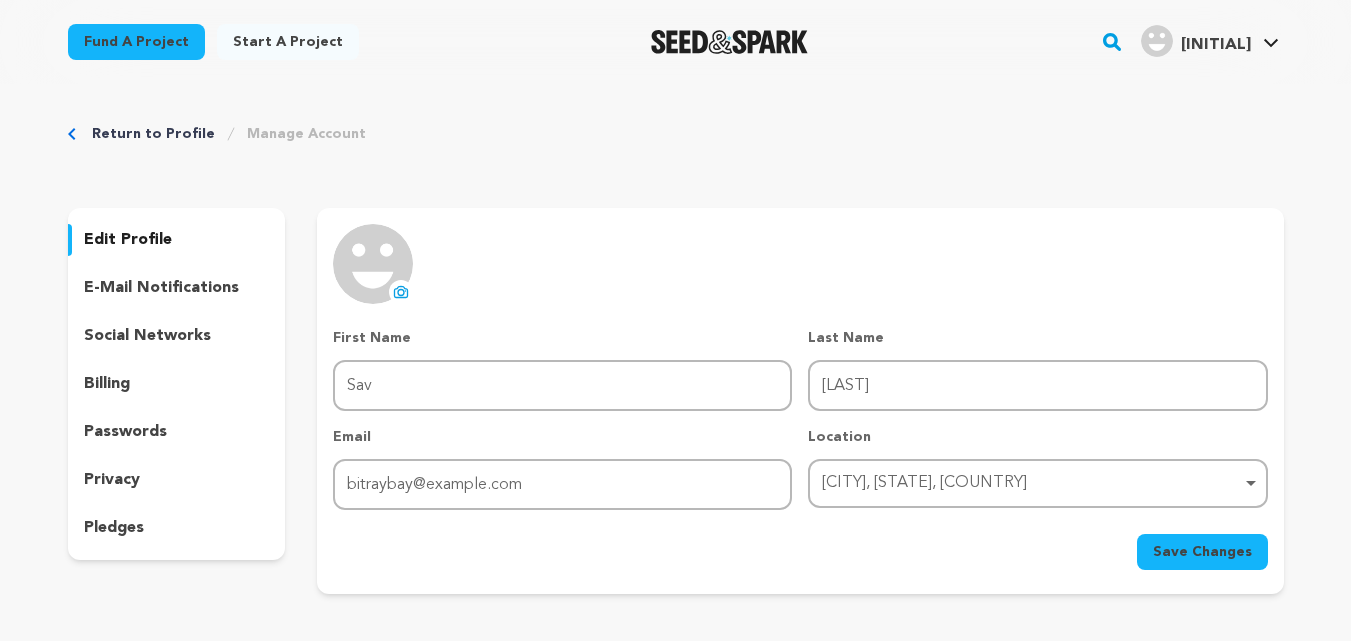 scroll, scrollTop: 0, scrollLeft: 0, axis: both 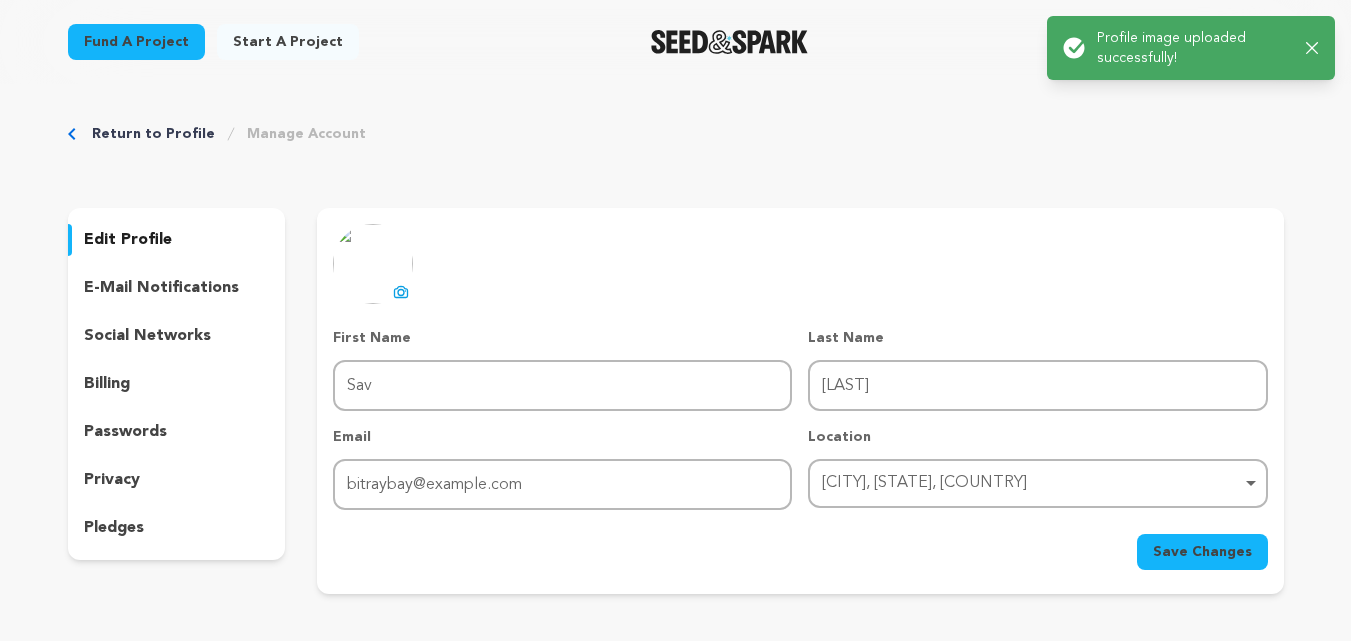 click on "Save Changes" at bounding box center (1202, 552) 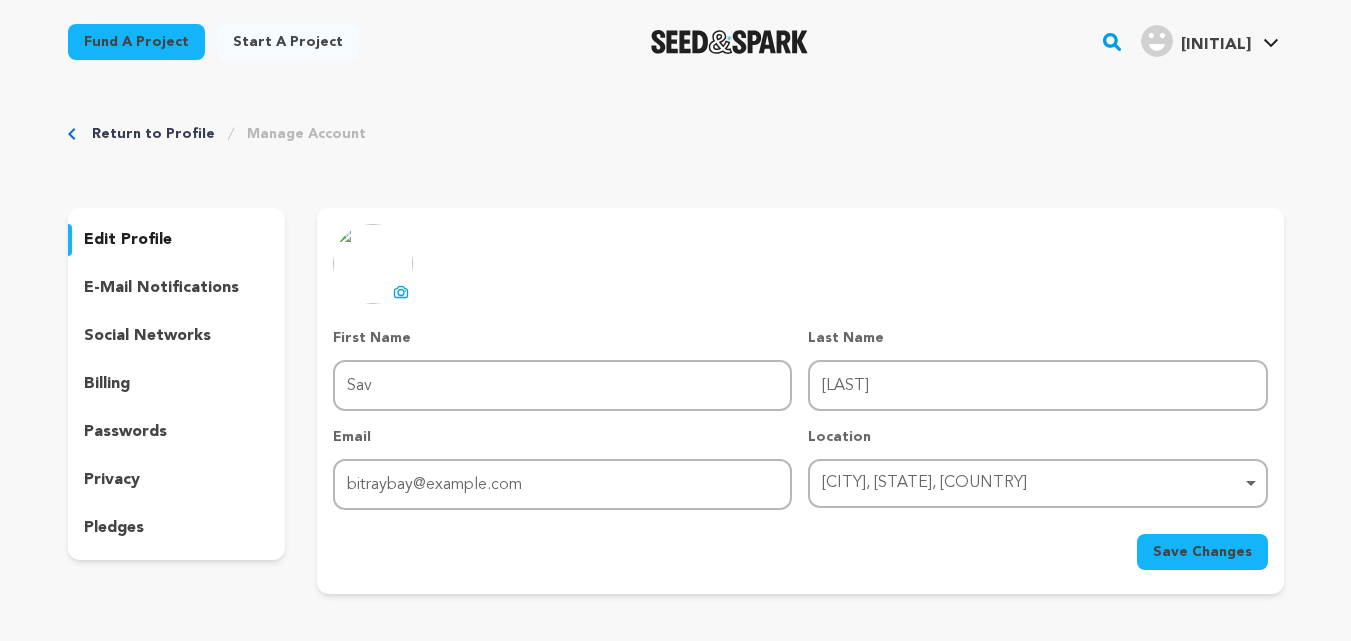 click on "Fund a project" at bounding box center [136, 42] 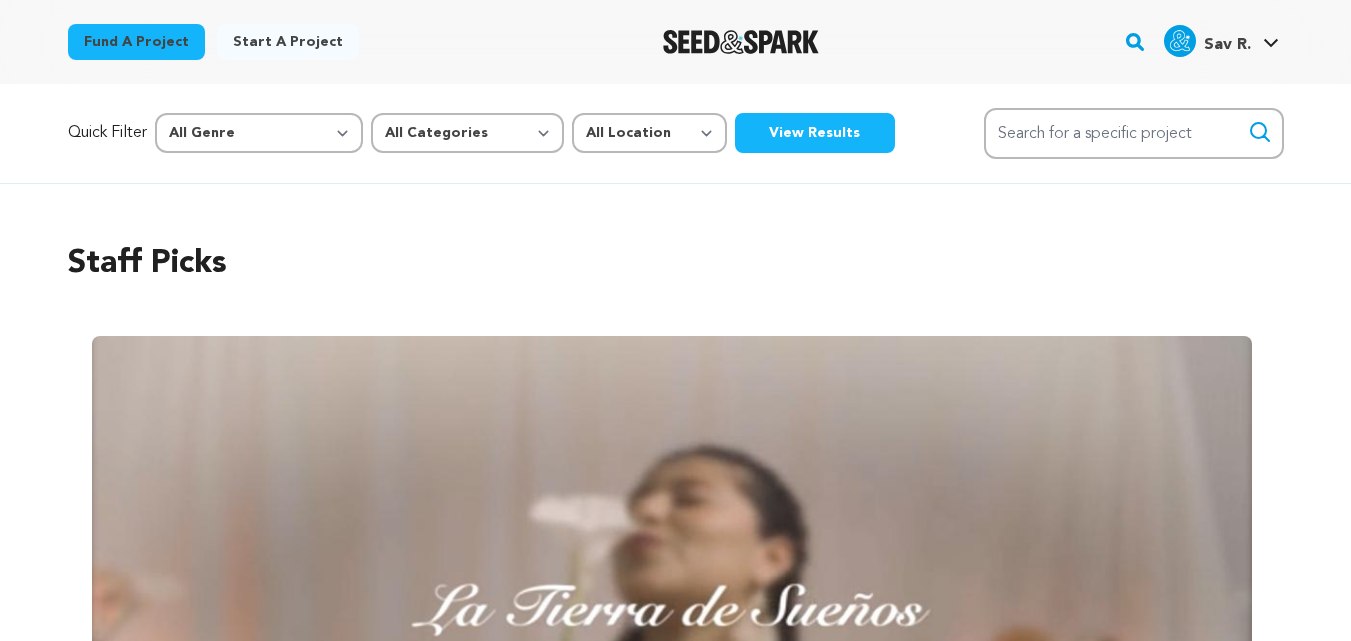 scroll, scrollTop: 0, scrollLeft: 0, axis: both 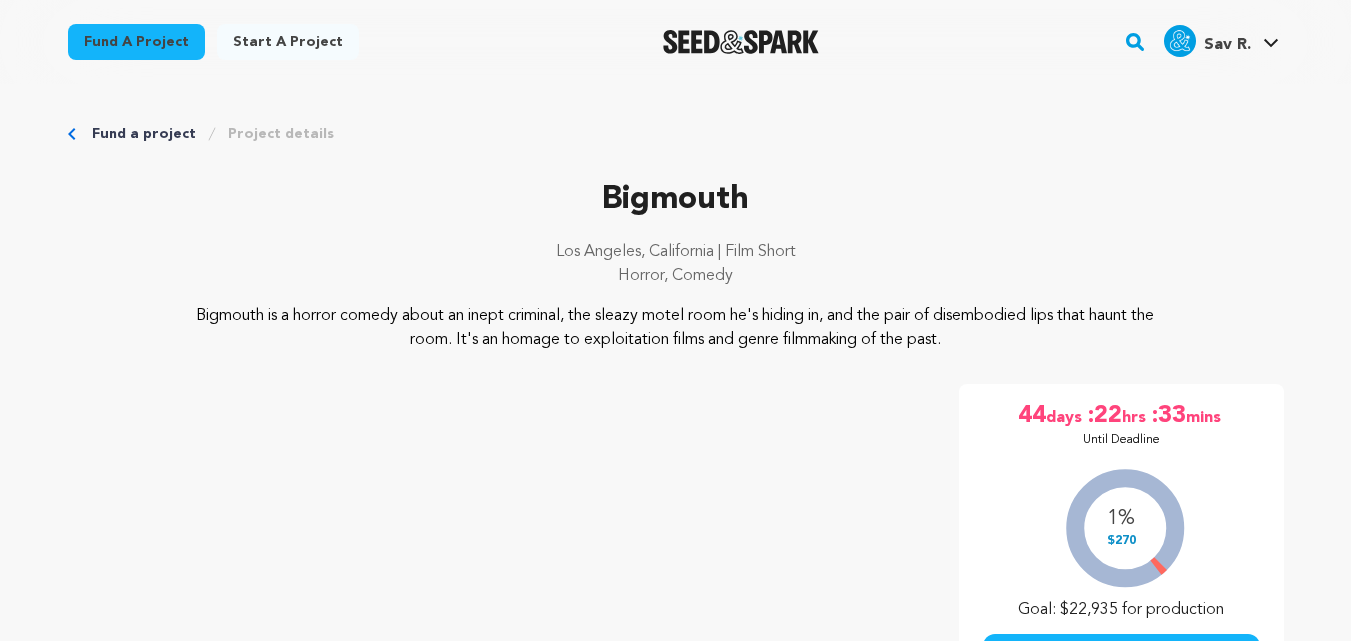 click on "Bigmouth is a horror comedy about an inept criminal, the sleazy motel room he's hiding in, and the pair of disembodied lips that haunt the room. It's an homage to exploitation films and genre filmmaking of the past." at bounding box center [675, 328] 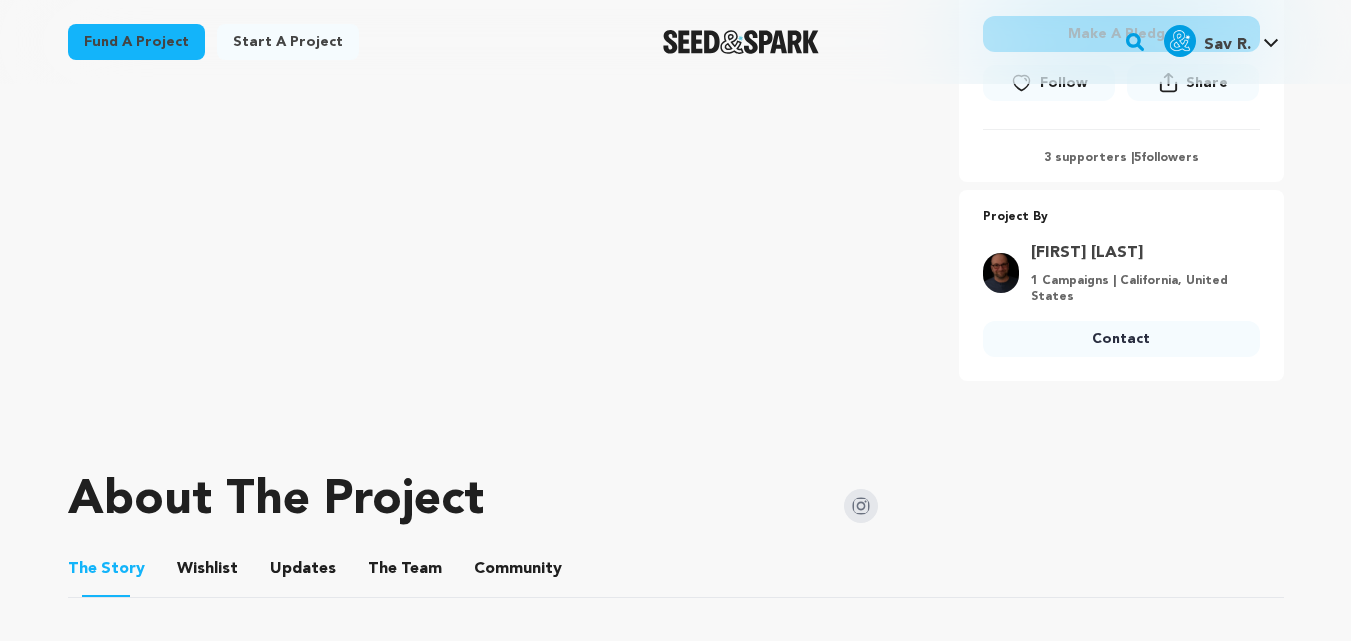 scroll, scrollTop: 619, scrollLeft: 0, axis: vertical 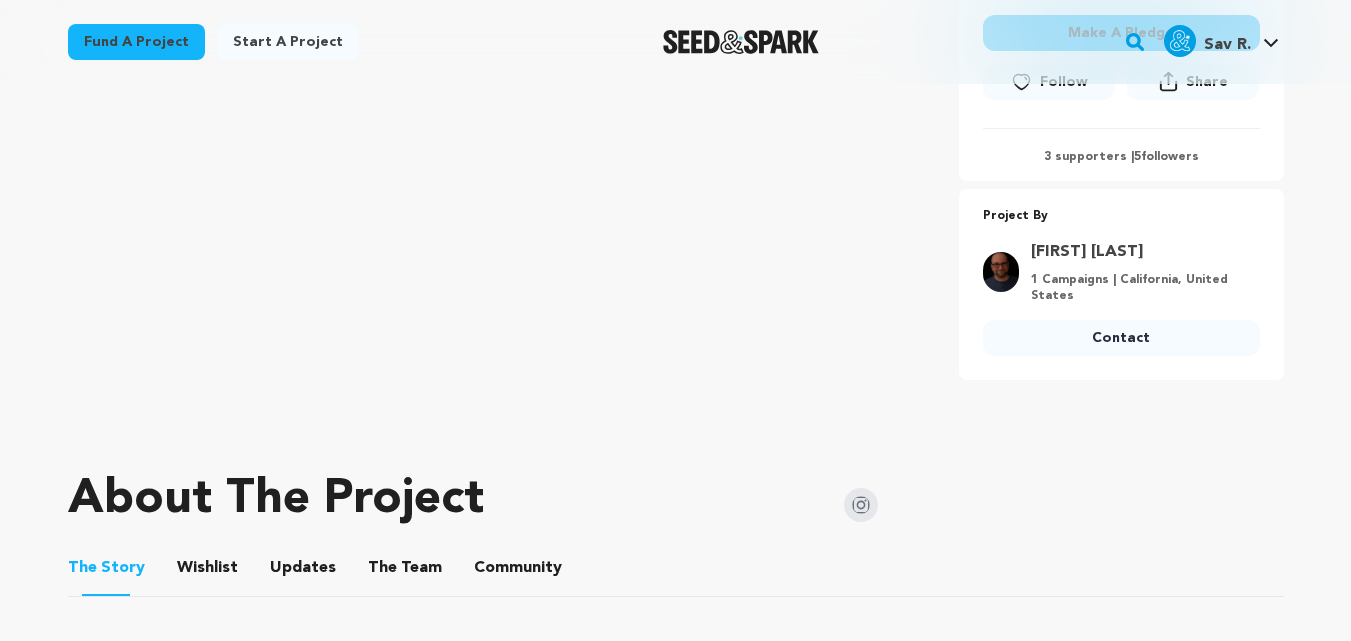 click on "Contact" at bounding box center (1121, 338) 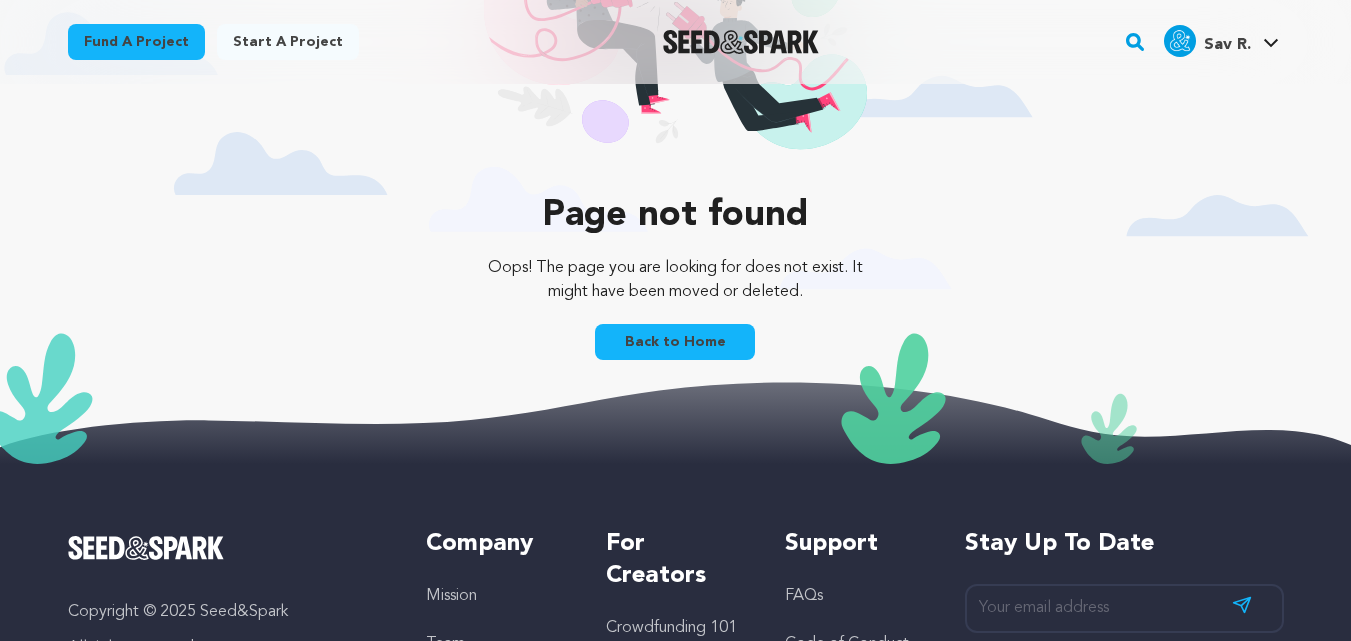 scroll, scrollTop: 290, scrollLeft: 0, axis: vertical 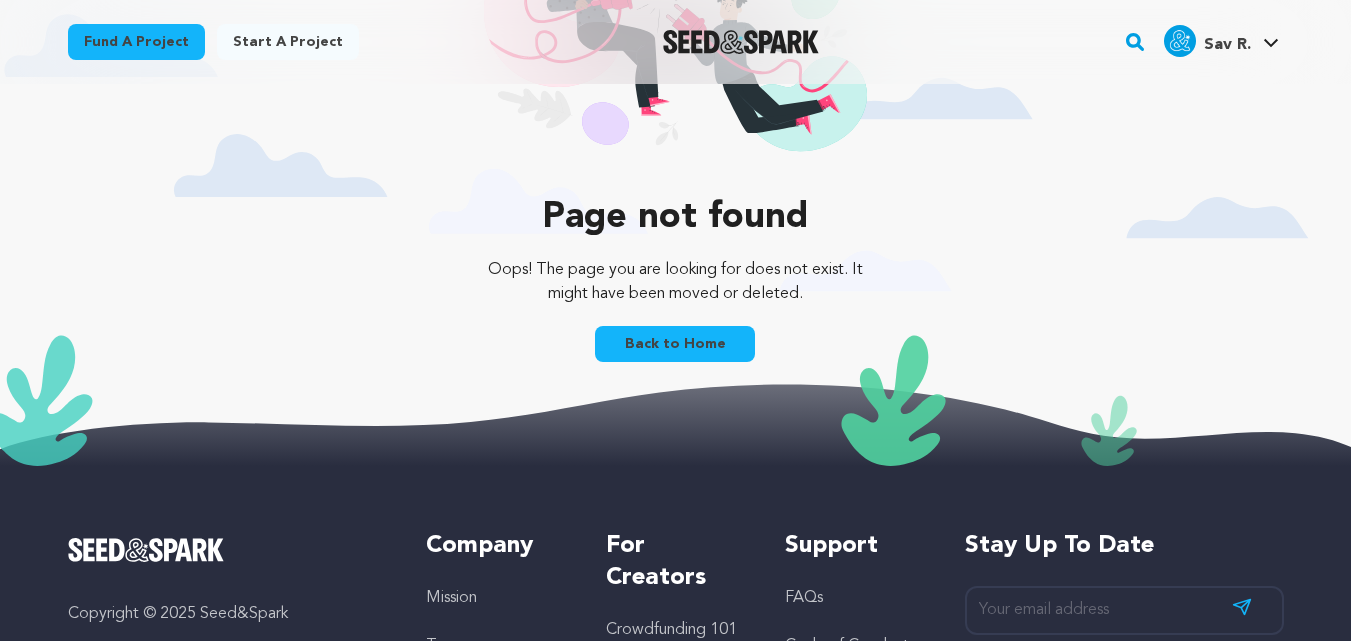 click on "Back to Home" at bounding box center (675, 344) 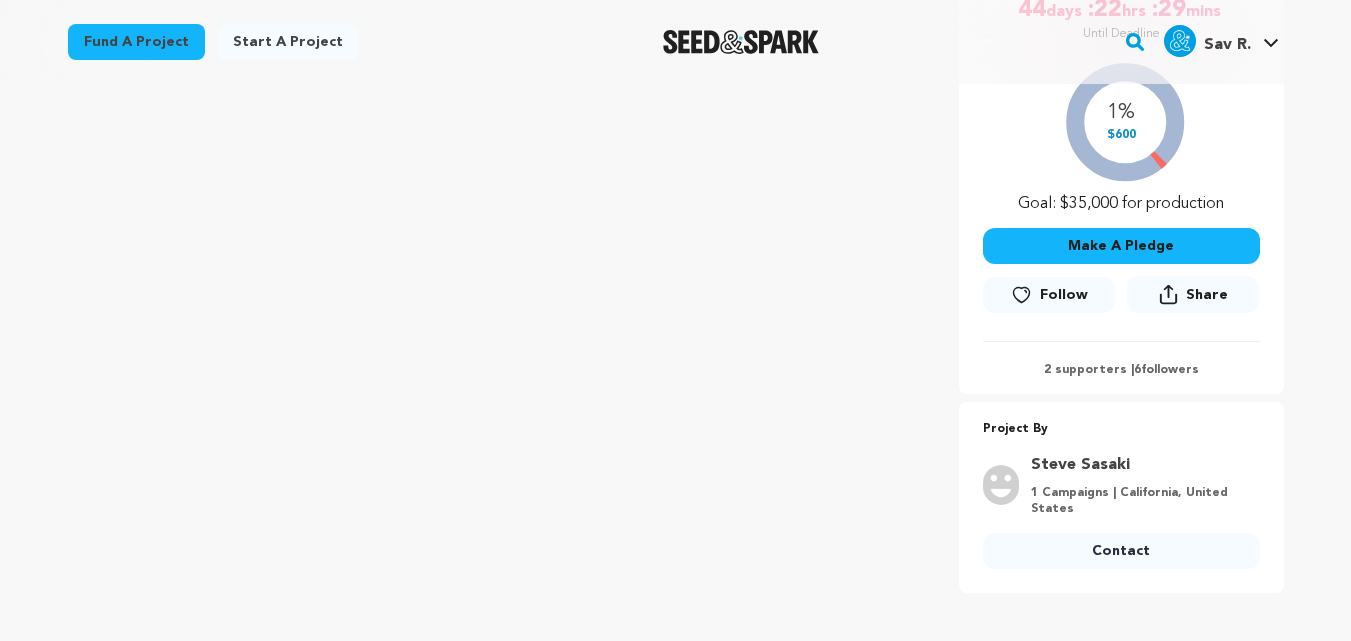 scroll, scrollTop: 408, scrollLeft: 0, axis: vertical 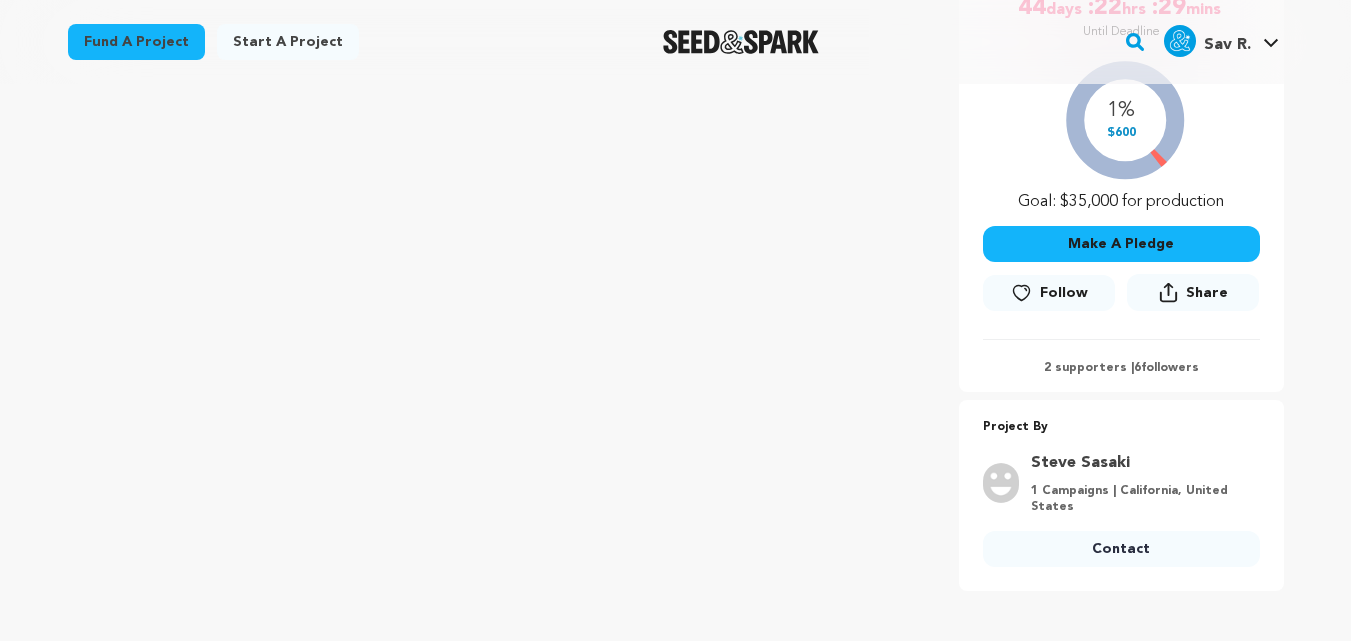 click on "Contact" at bounding box center (1121, 549) 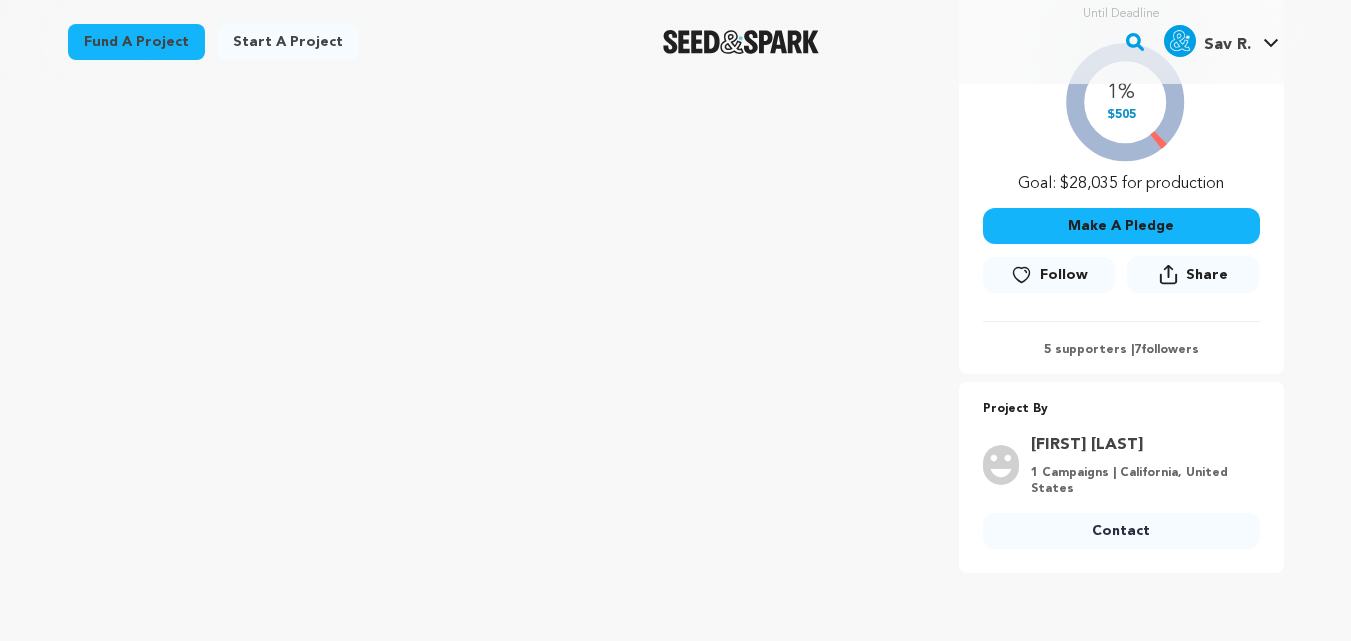 scroll, scrollTop: 451, scrollLeft: 0, axis: vertical 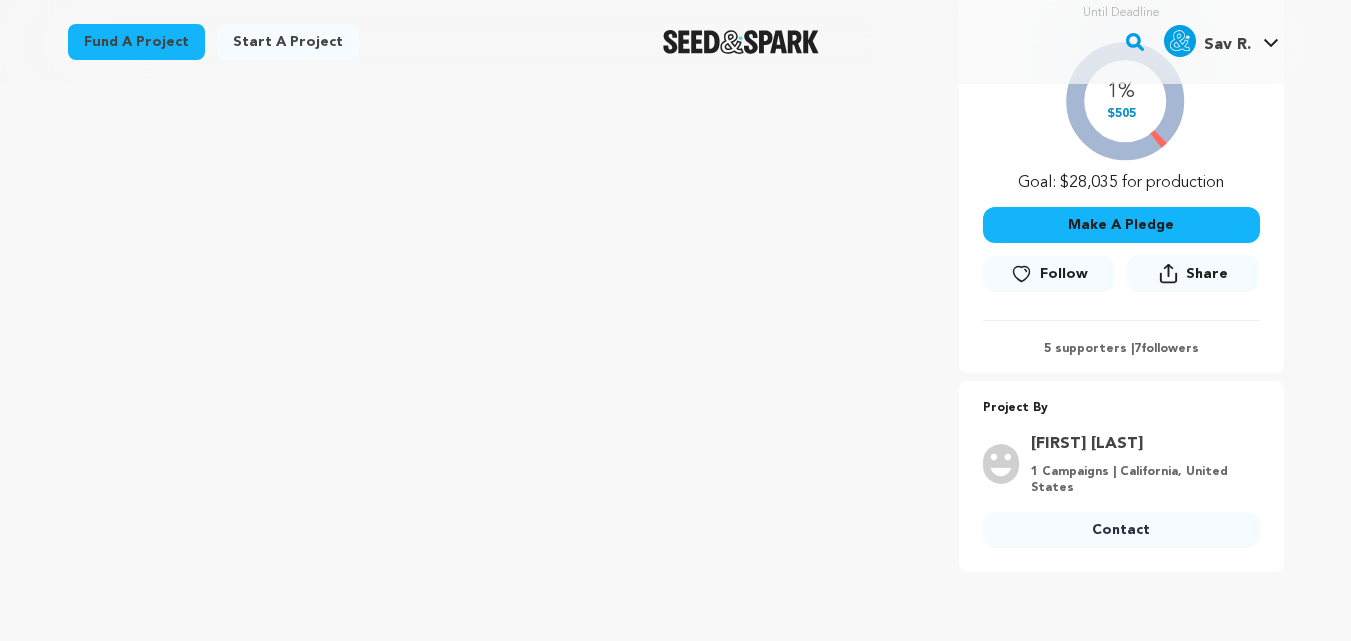 click on "Contact" at bounding box center [1121, 530] 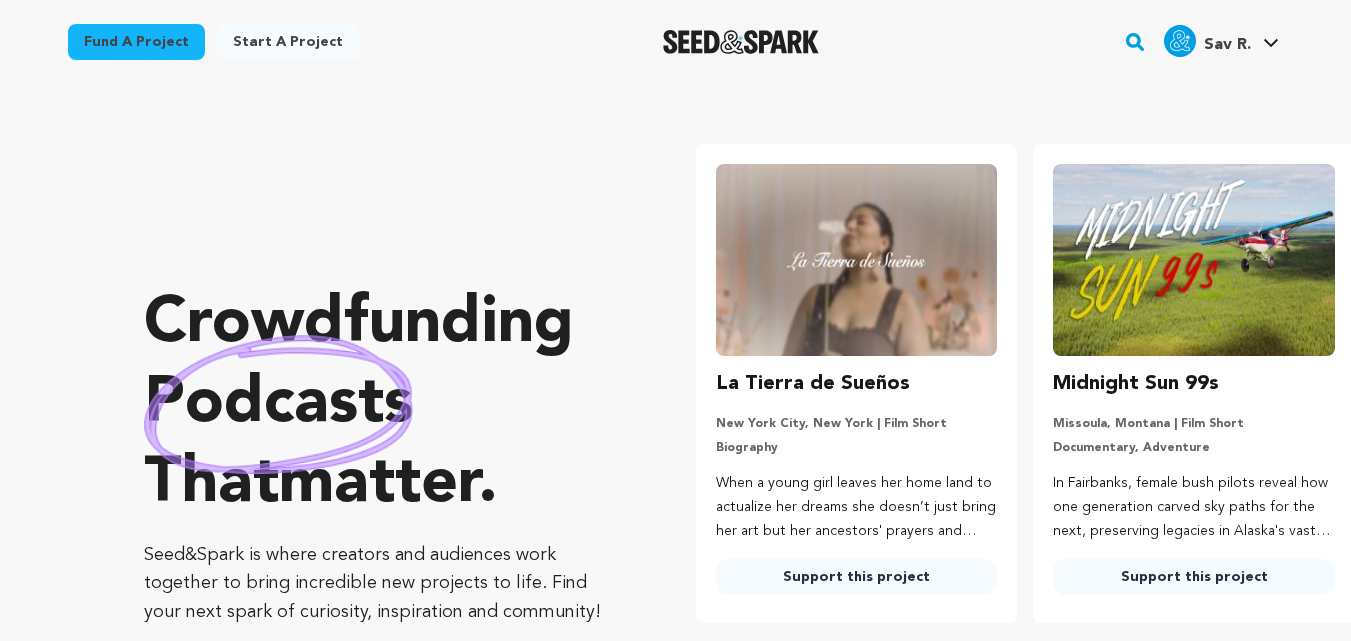 scroll, scrollTop: 0, scrollLeft: 0, axis: both 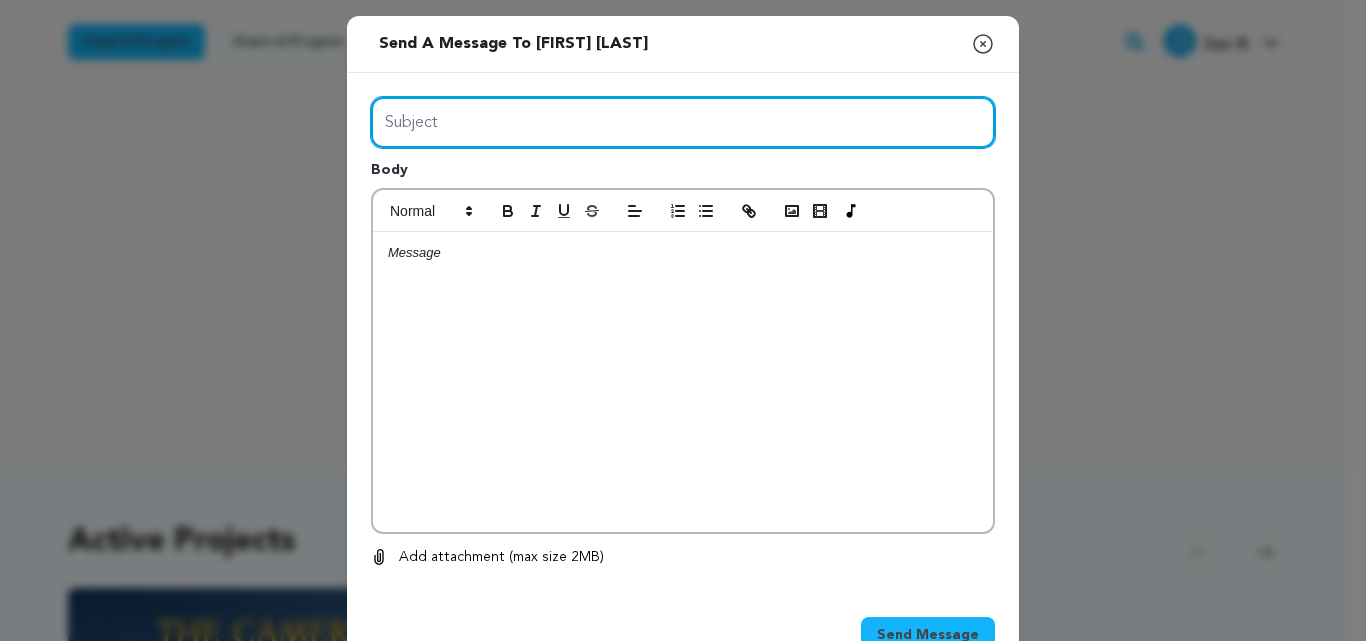 click on "Subject" at bounding box center (683, 122) 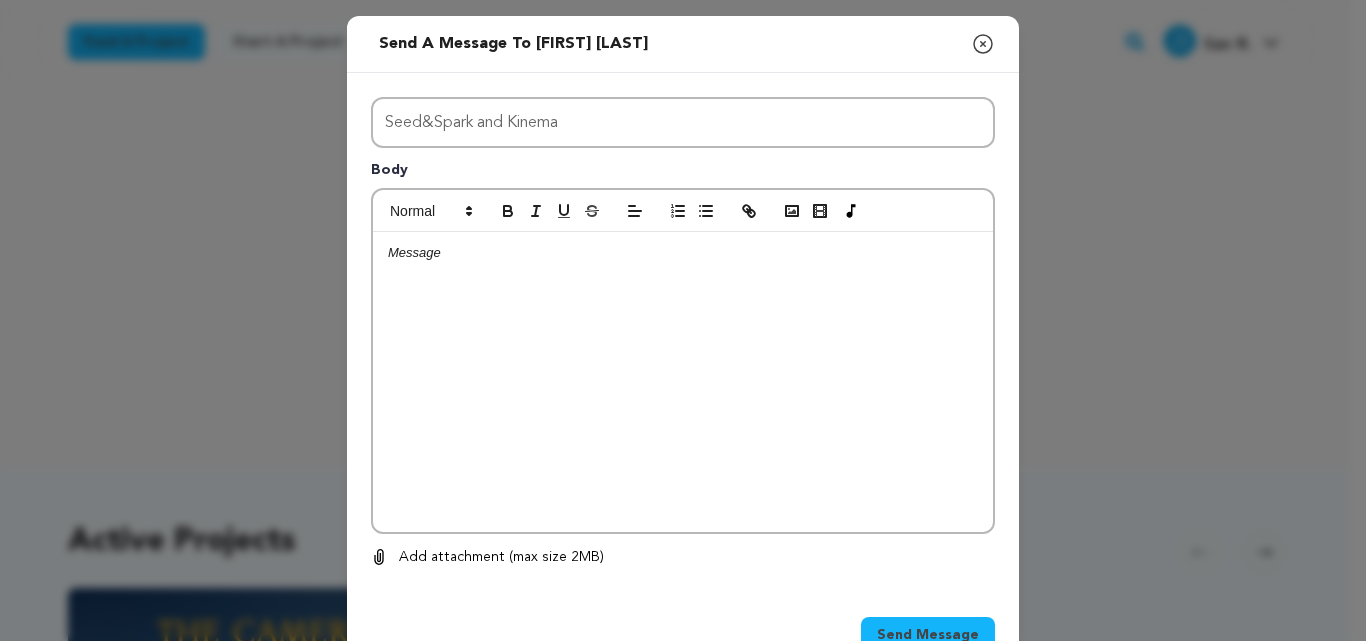 click at bounding box center [683, 382] 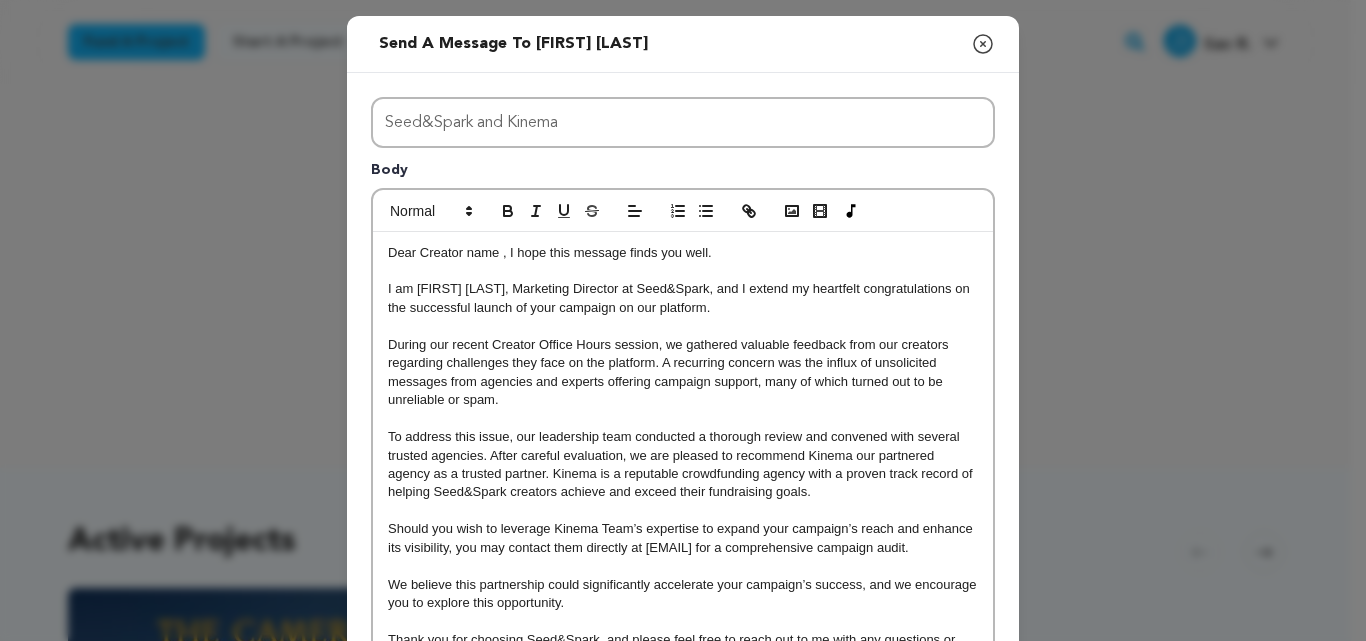 scroll, scrollTop: 0, scrollLeft: 0, axis: both 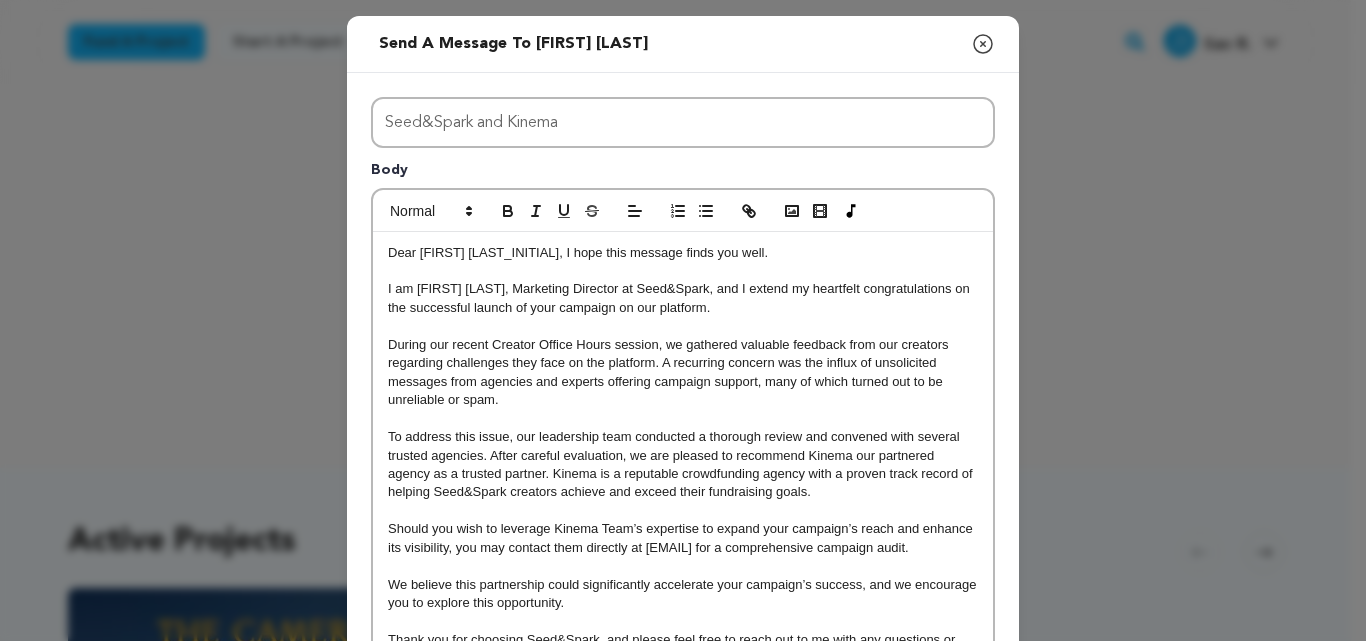 click on "Dear Steve S, I hope this message finds you well." at bounding box center [683, 253] 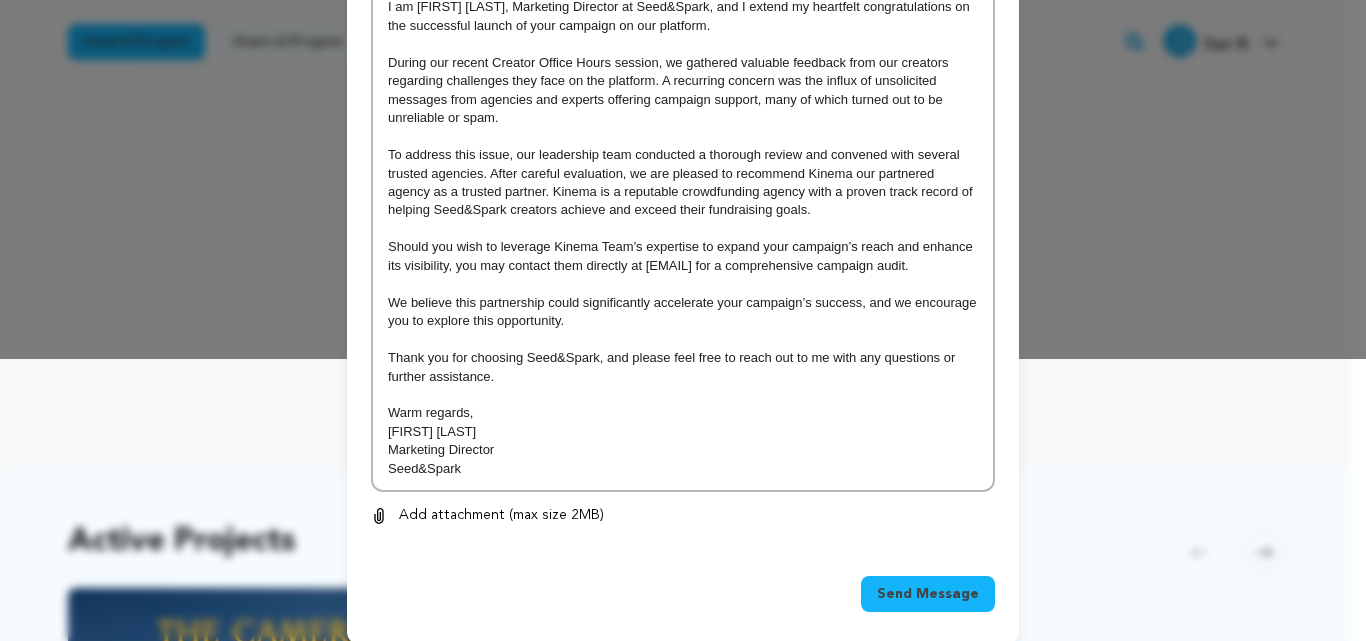 scroll, scrollTop: 283, scrollLeft: 0, axis: vertical 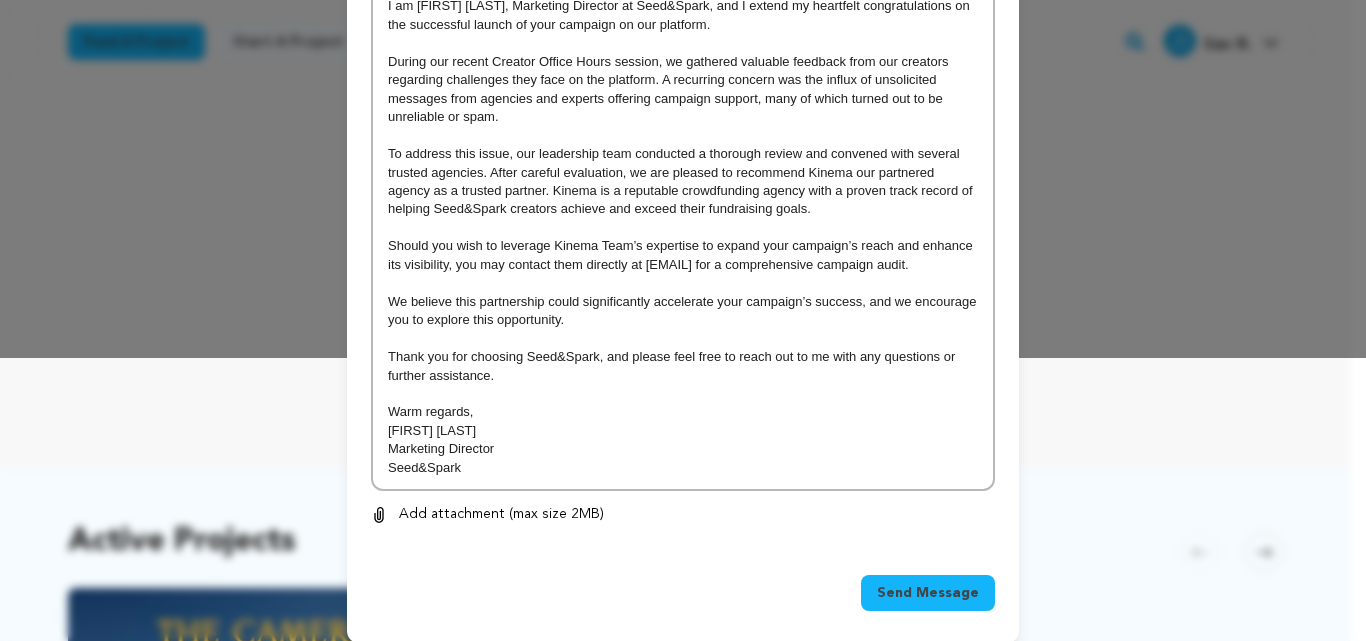 click on "Send Message" at bounding box center (928, 593) 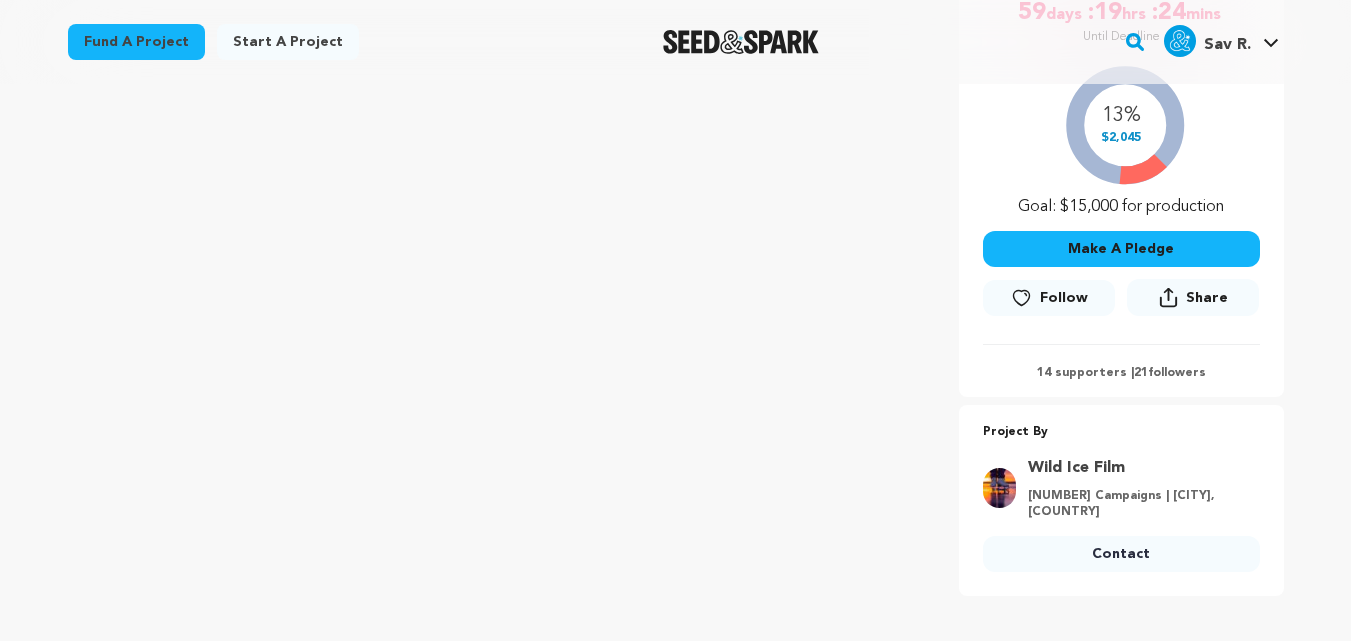 scroll, scrollTop: 428, scrollLeft: 0, axis: vertical 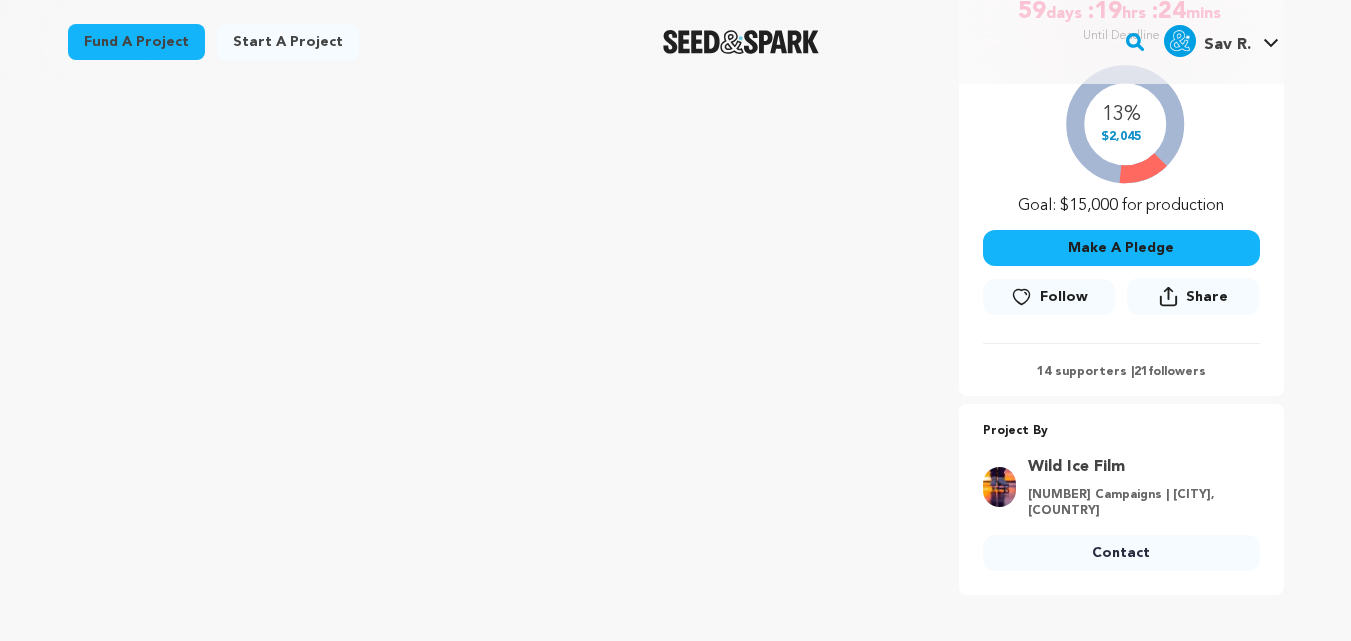 click on "Contact" at bounding box center (1121, 553) 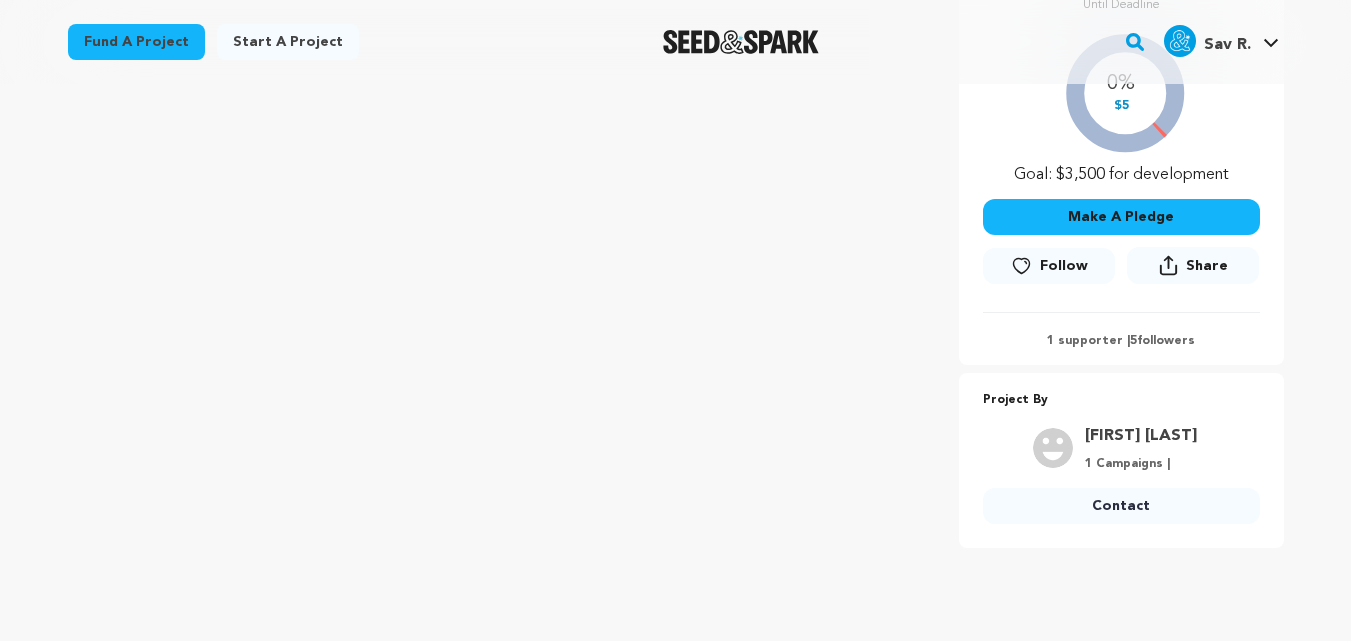 scroll, scrollTop: 559, scrollLeft: 0, axis: vertical 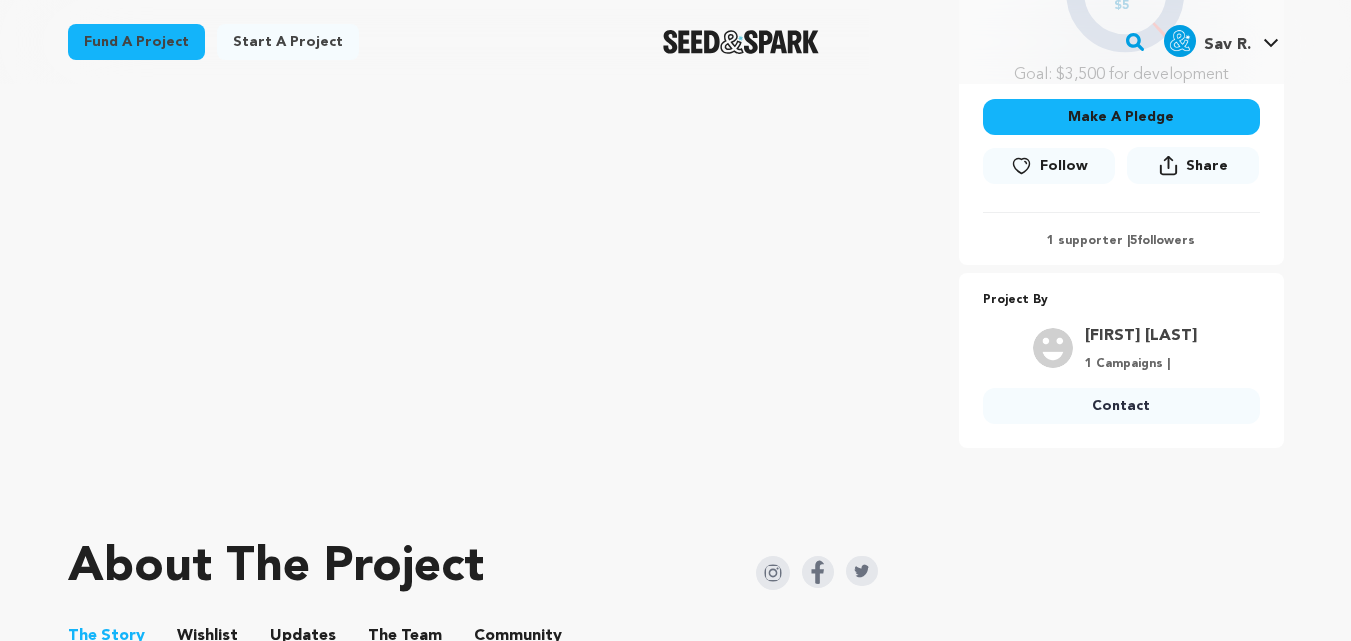 click on "Contact" at bounding box center (1121, 406) 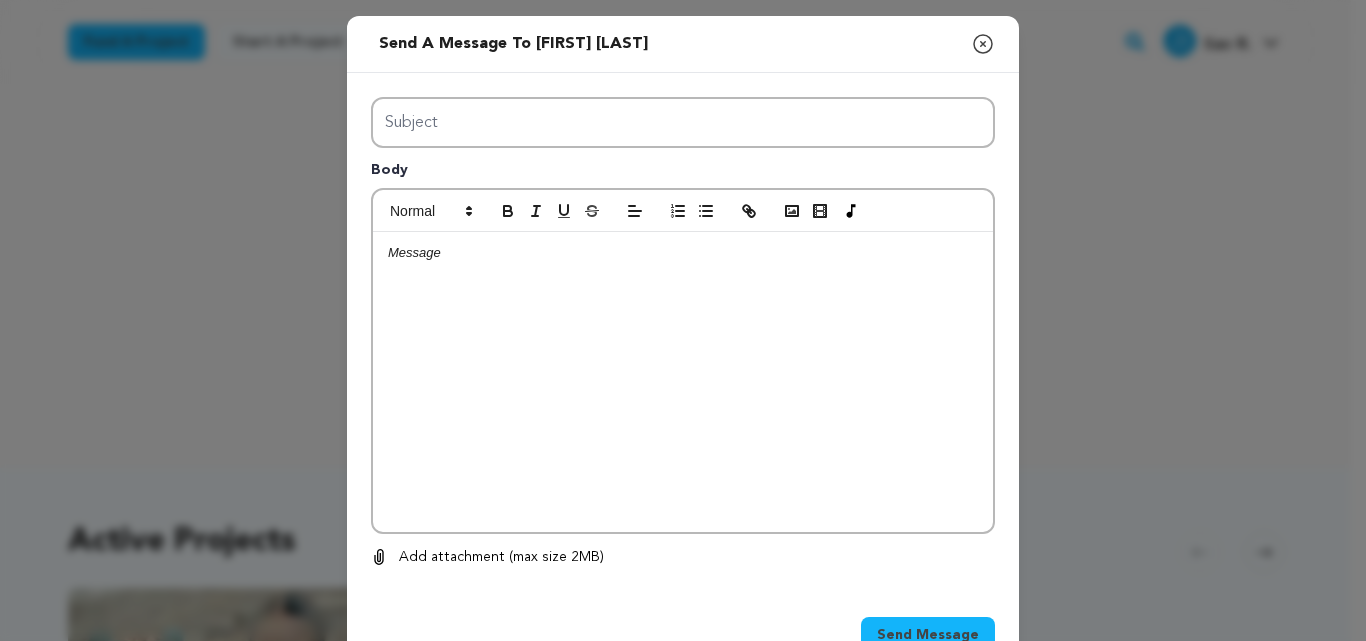 scroll, scrollTop: 0, scrollLeft: 0, axis: both 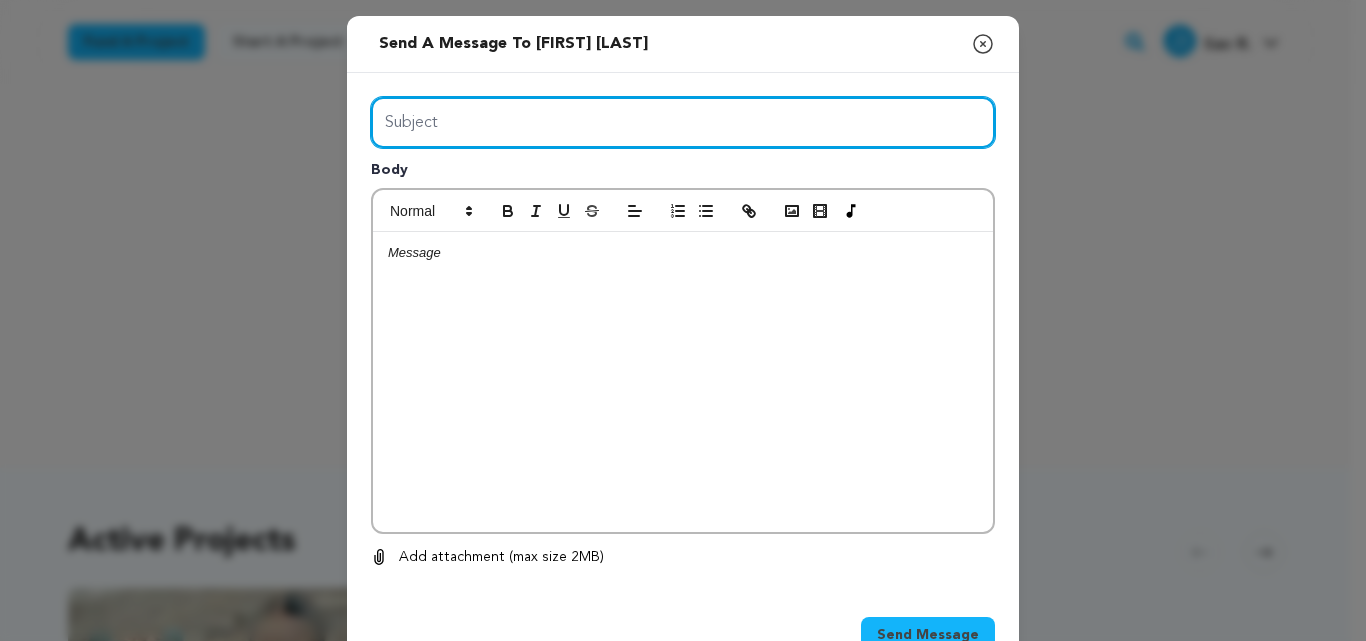 click on "Subject" at bounding box center (683, 122) 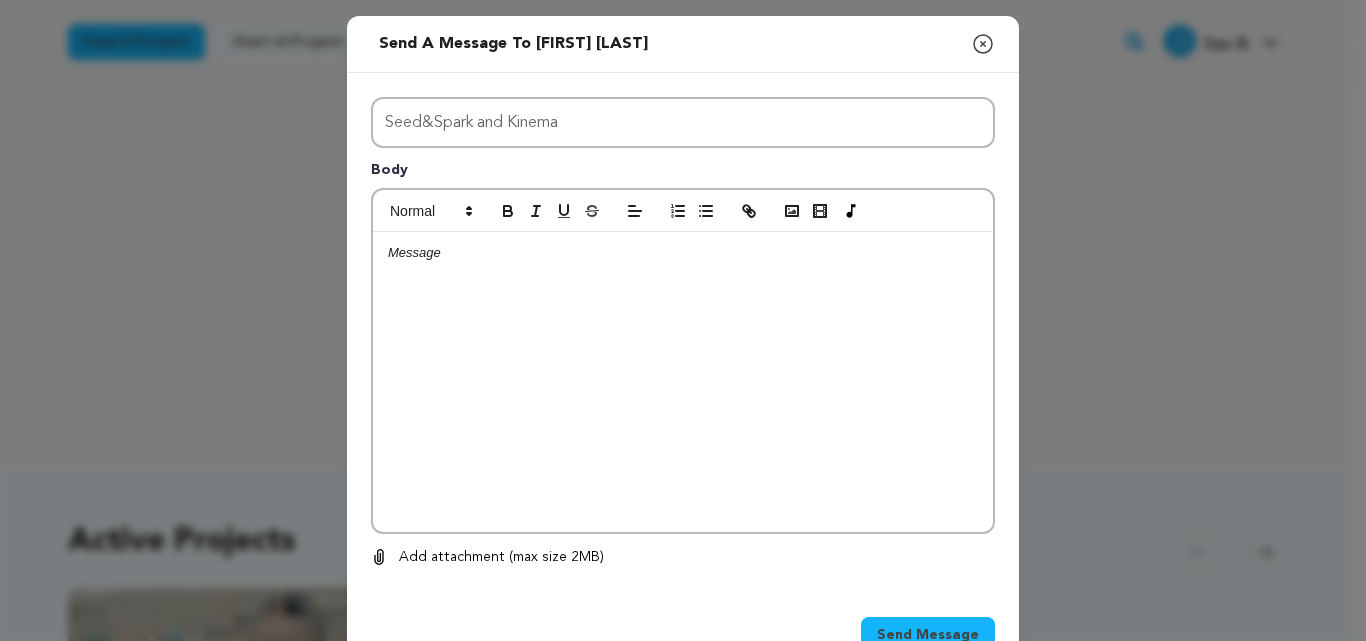 click at bounding box center [683, 382] 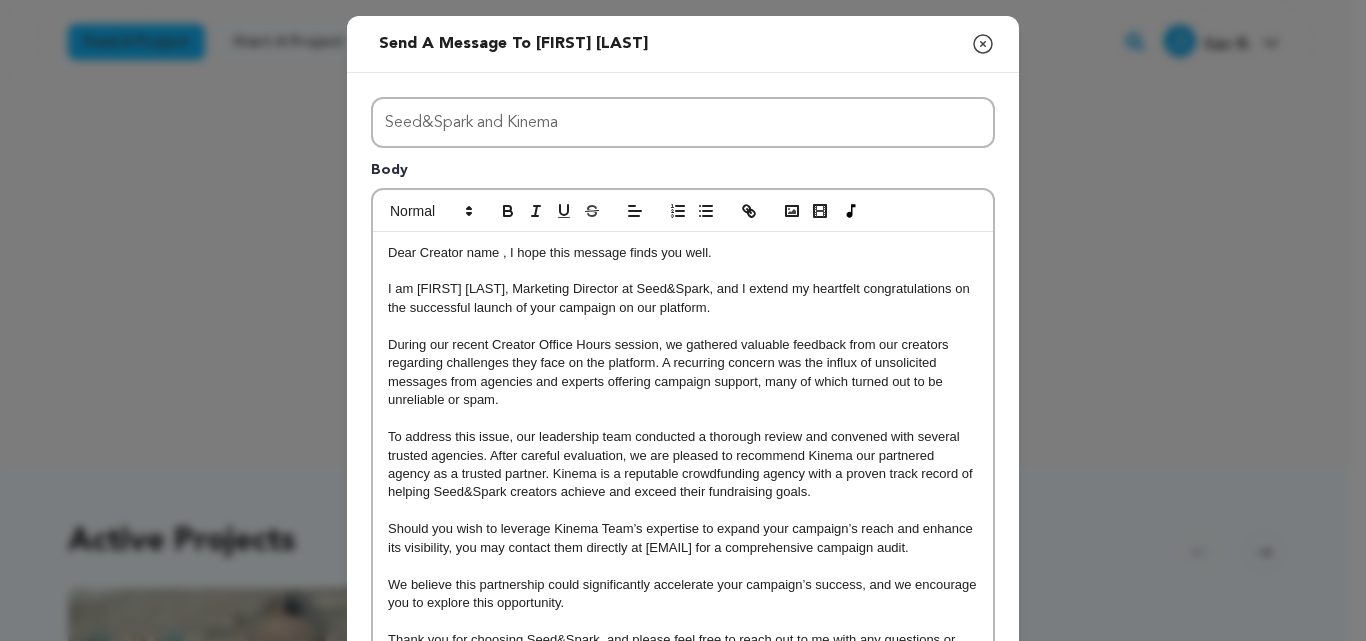 scroll, scrollTop: 0, scrollLeft: 0, axis: both 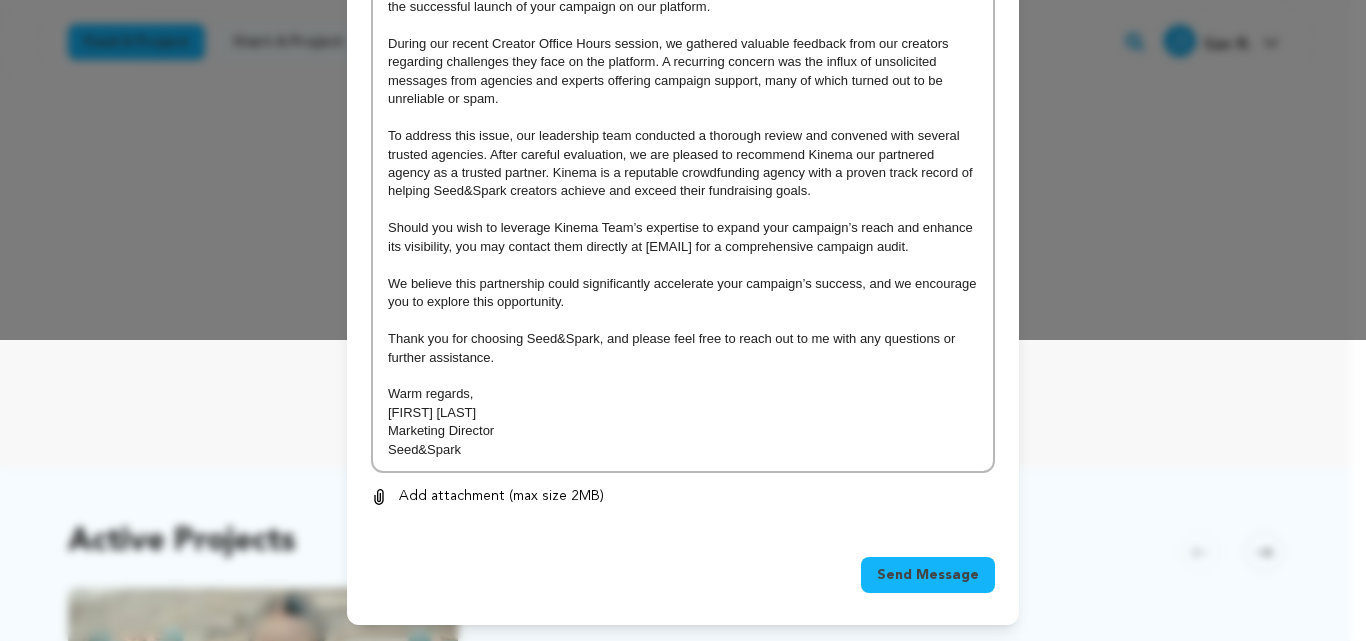 click on "Send Message" at bounding box center [928, 575] 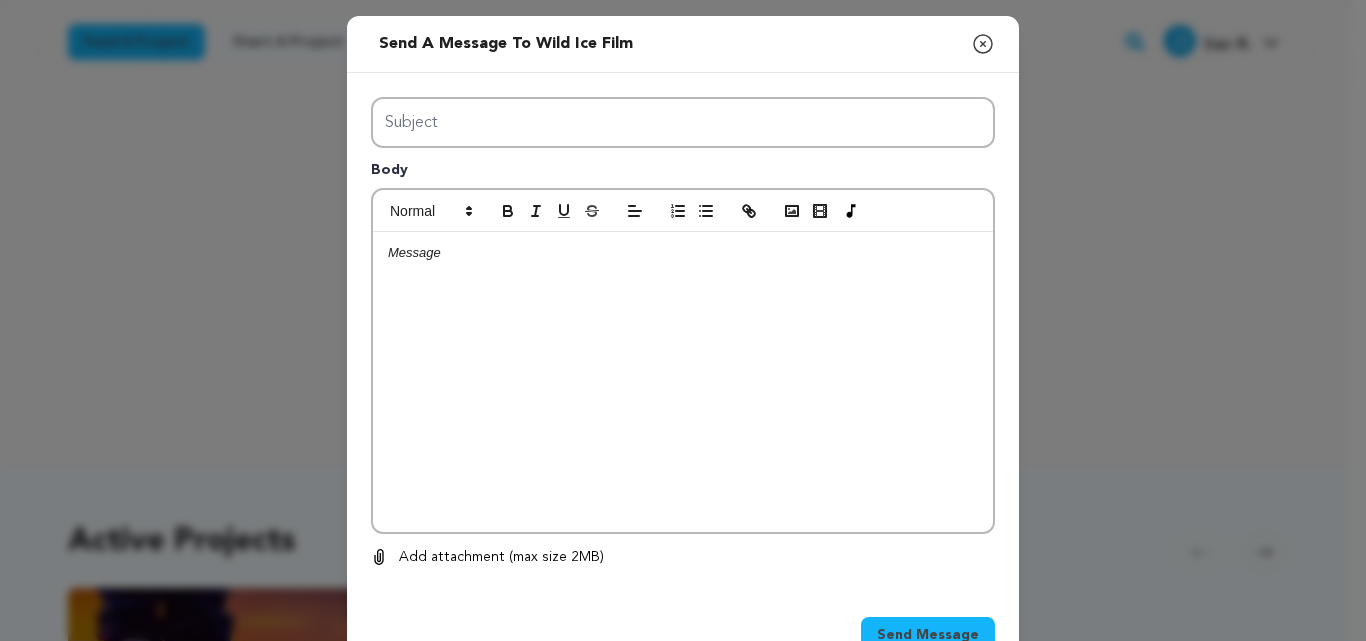 scroll, scrollTop: 0, scrollLeft: 0, axis: both 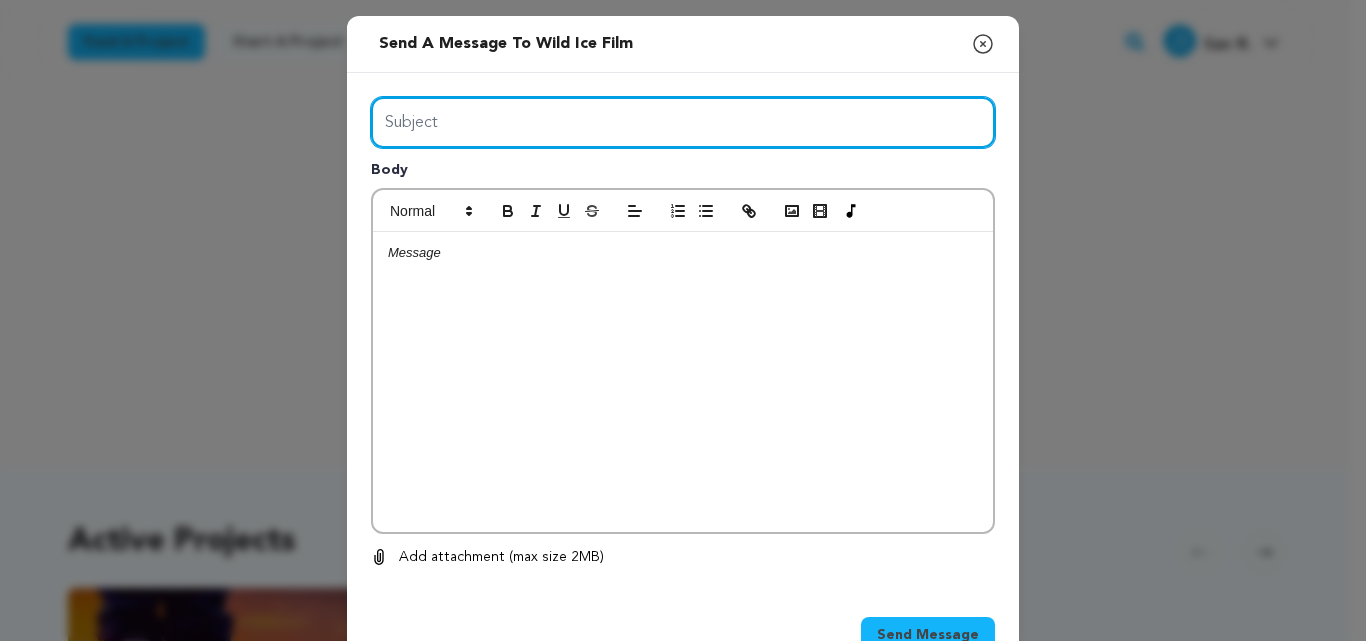 click on "Subject" at bounding box center (683, 122) 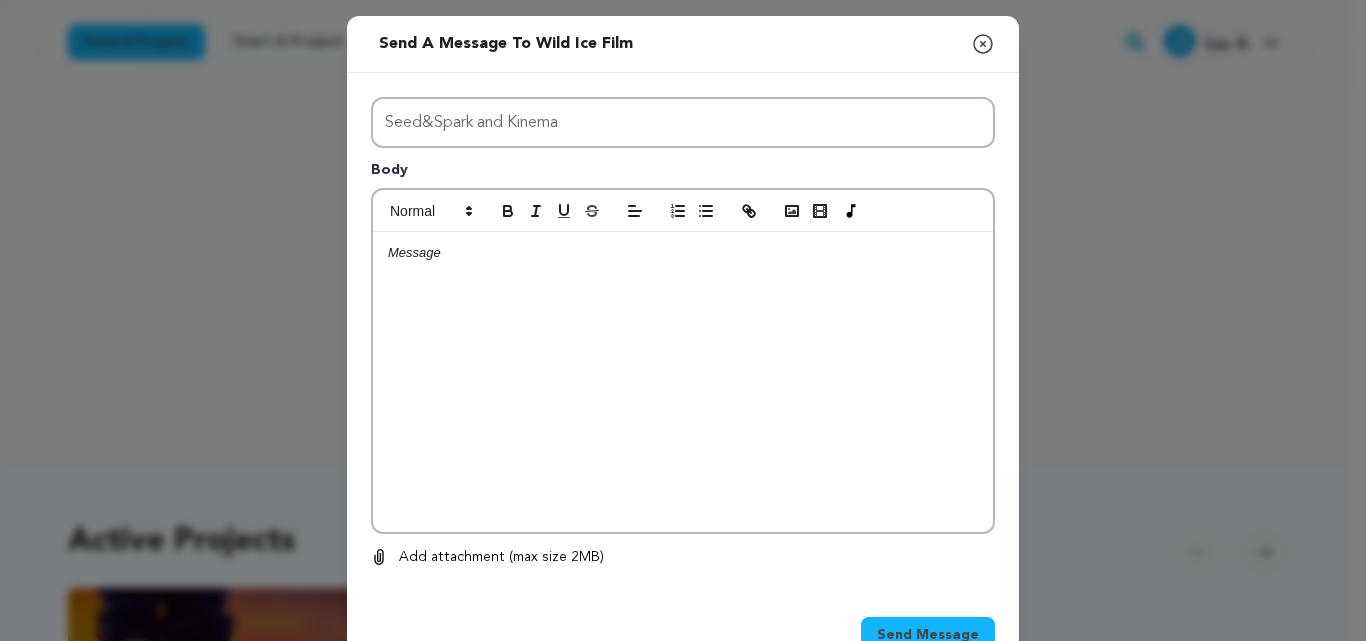 click at bounding box center (683, 382) 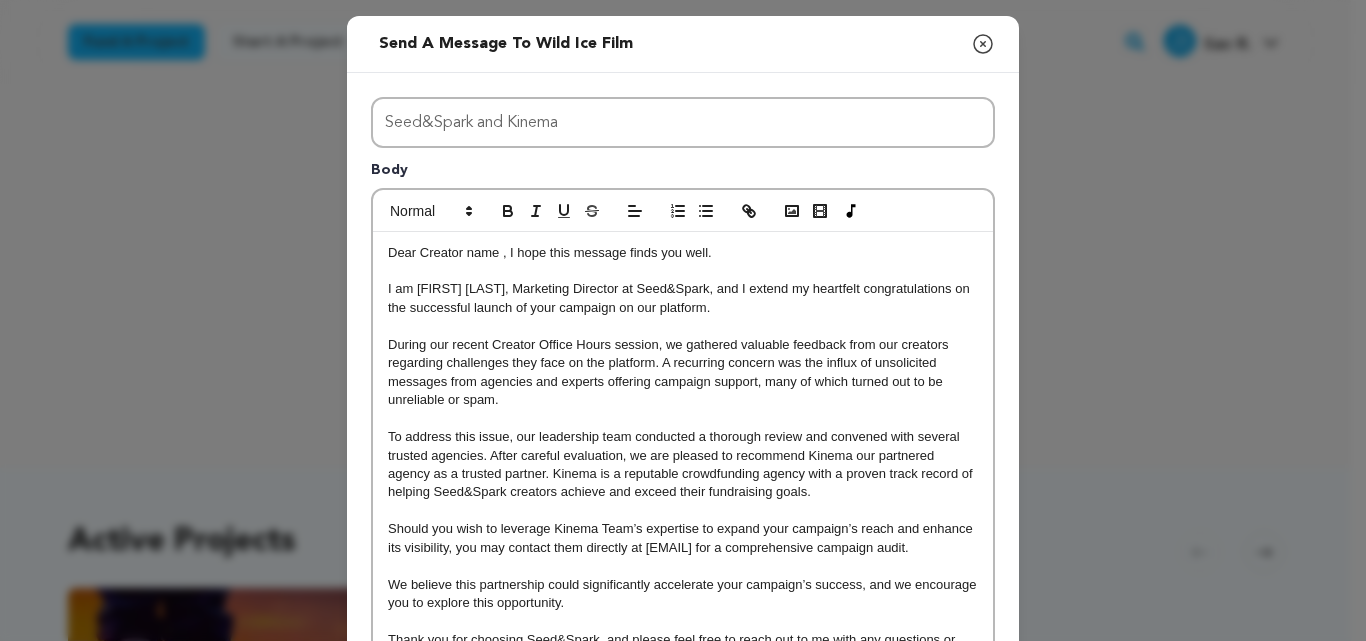 scroll, scrollTop: 0, scrollLeft: 0, axis: both 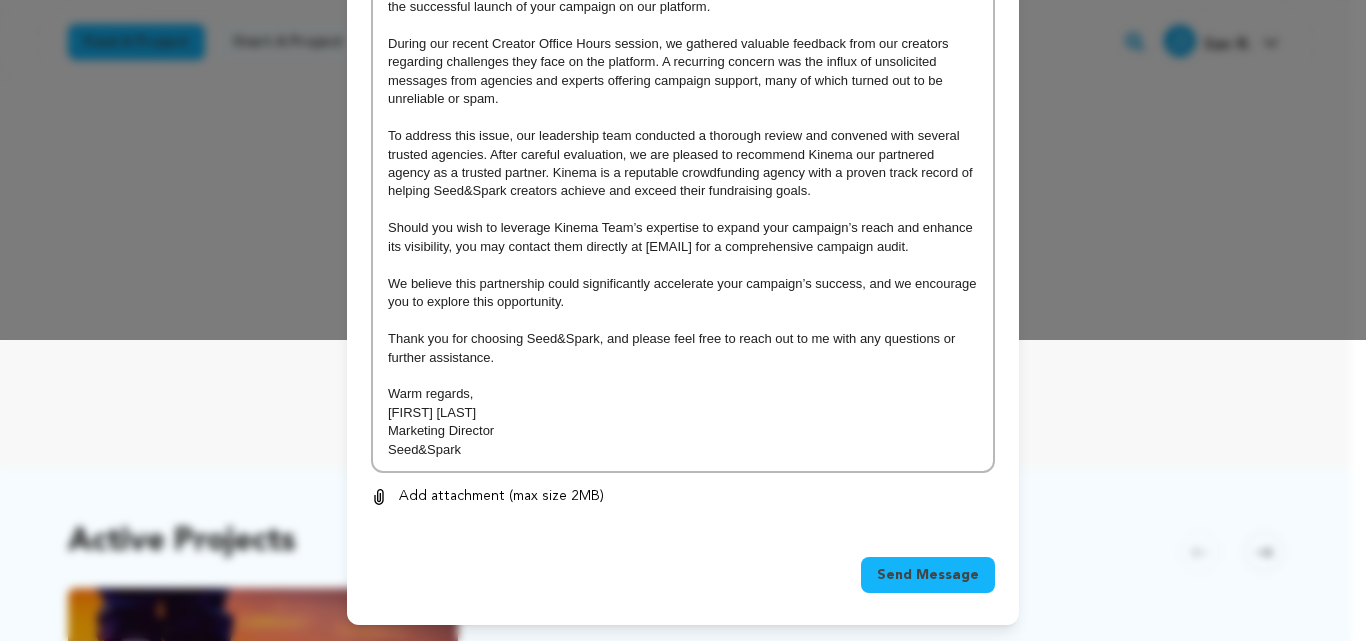 click on "Send Message" at bounding box center [928, 575] 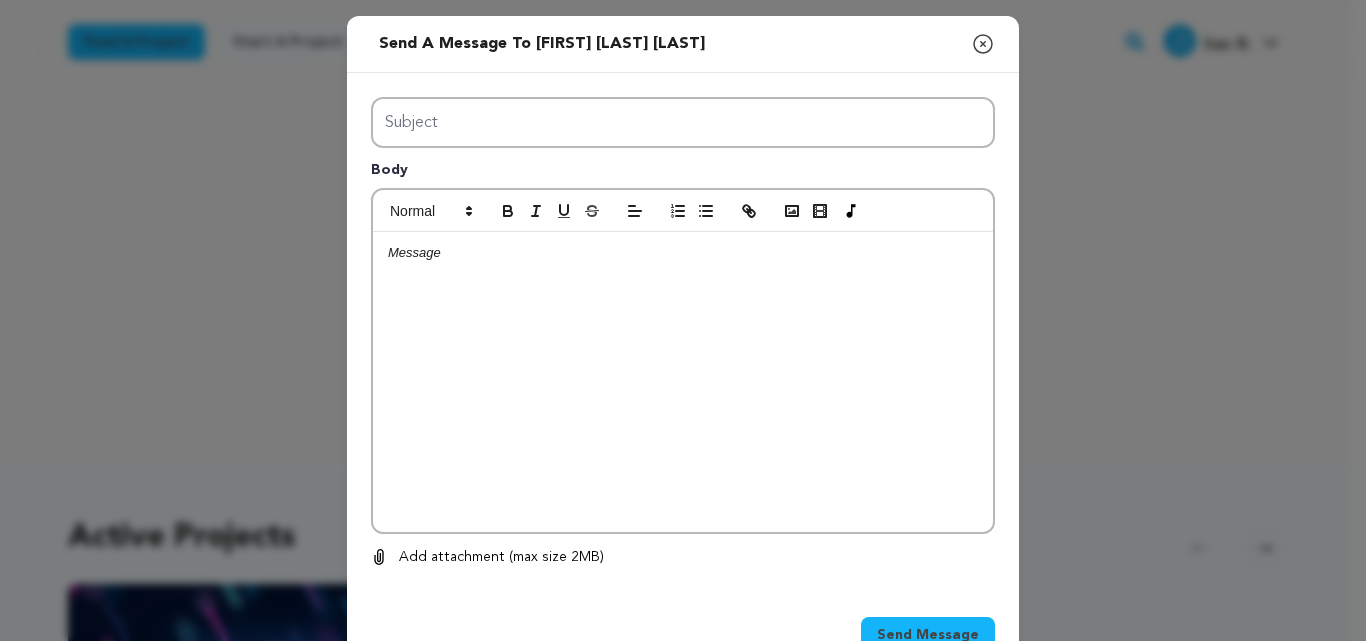 scroll, scrollTop: 0, scrollLeft: 0, axis: both 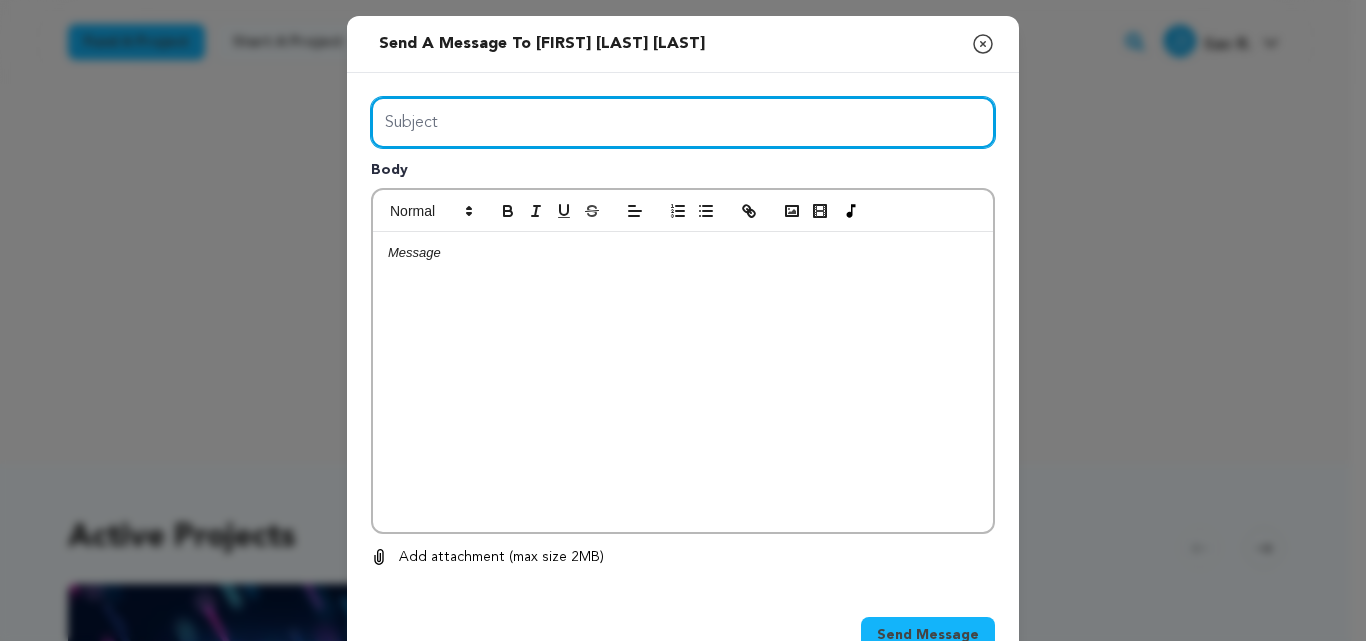 drag, startPoint x: 0, startPoint y: 0, endPoint x: 590, endPoint y: 118, distance: 601.6843 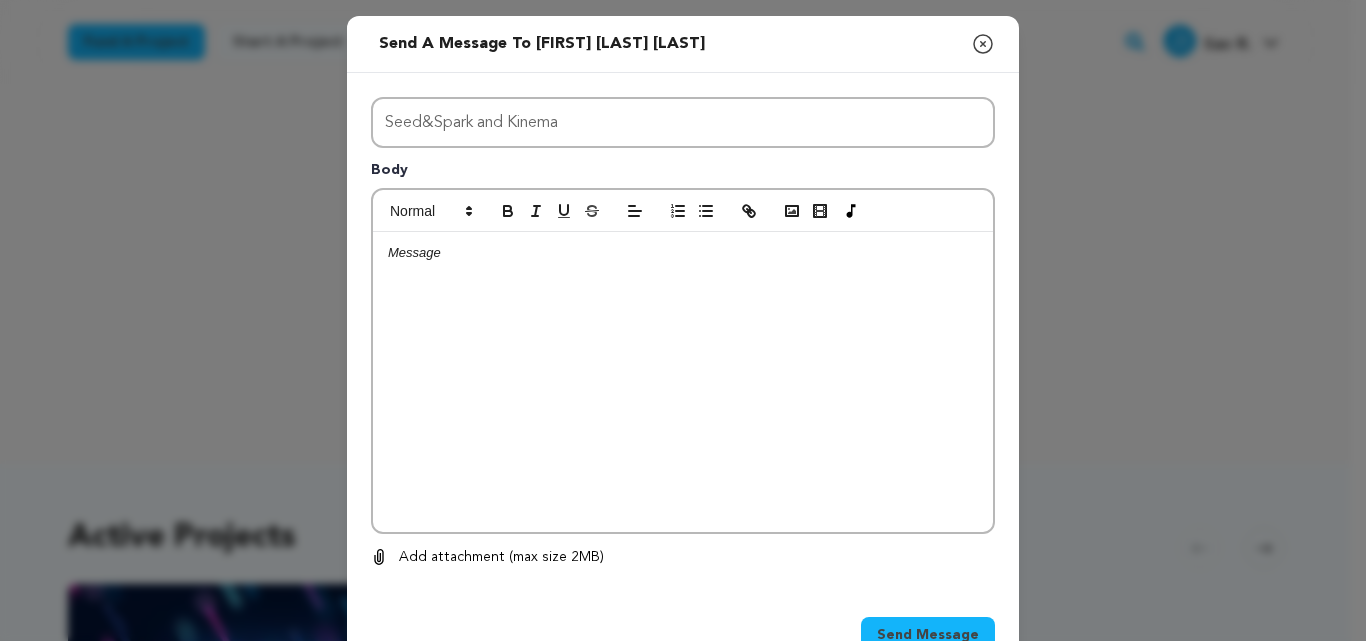 click at bounding box center [683, 382] 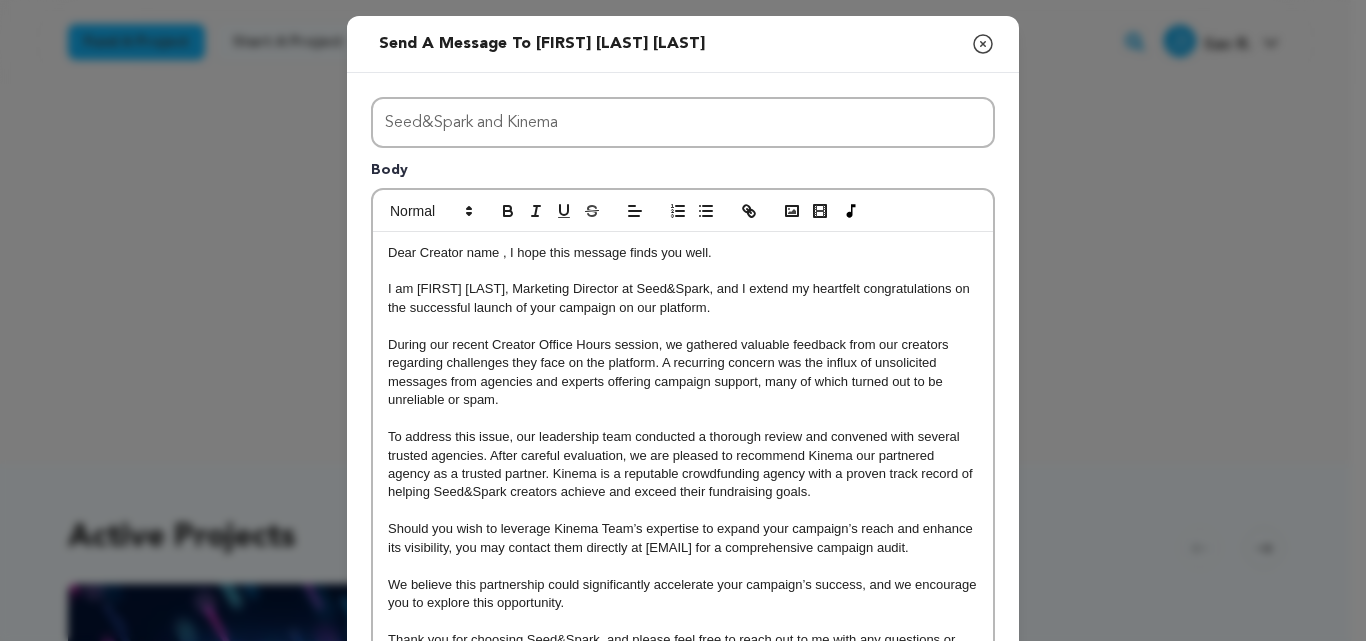 click on "Dear Creator name , I hope this message finds you well." at bounding box center [683, 253] 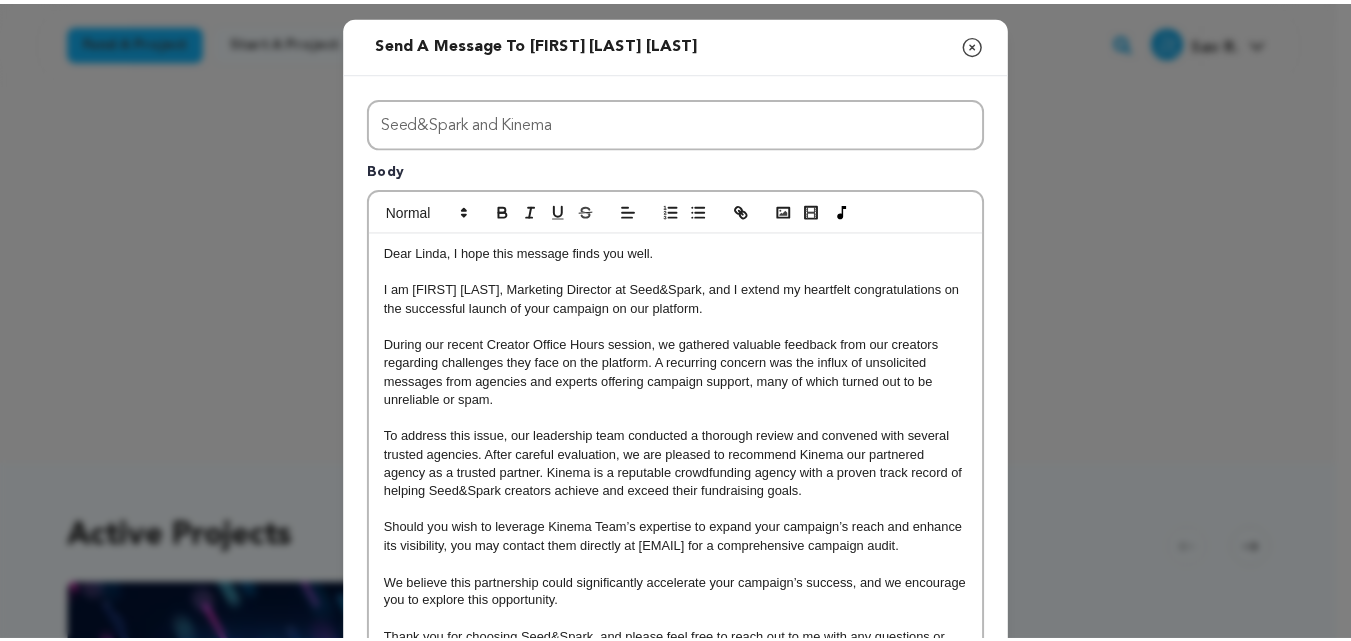 scroll, scrollTop: 320, scrollLeft: 0, axis: vertical 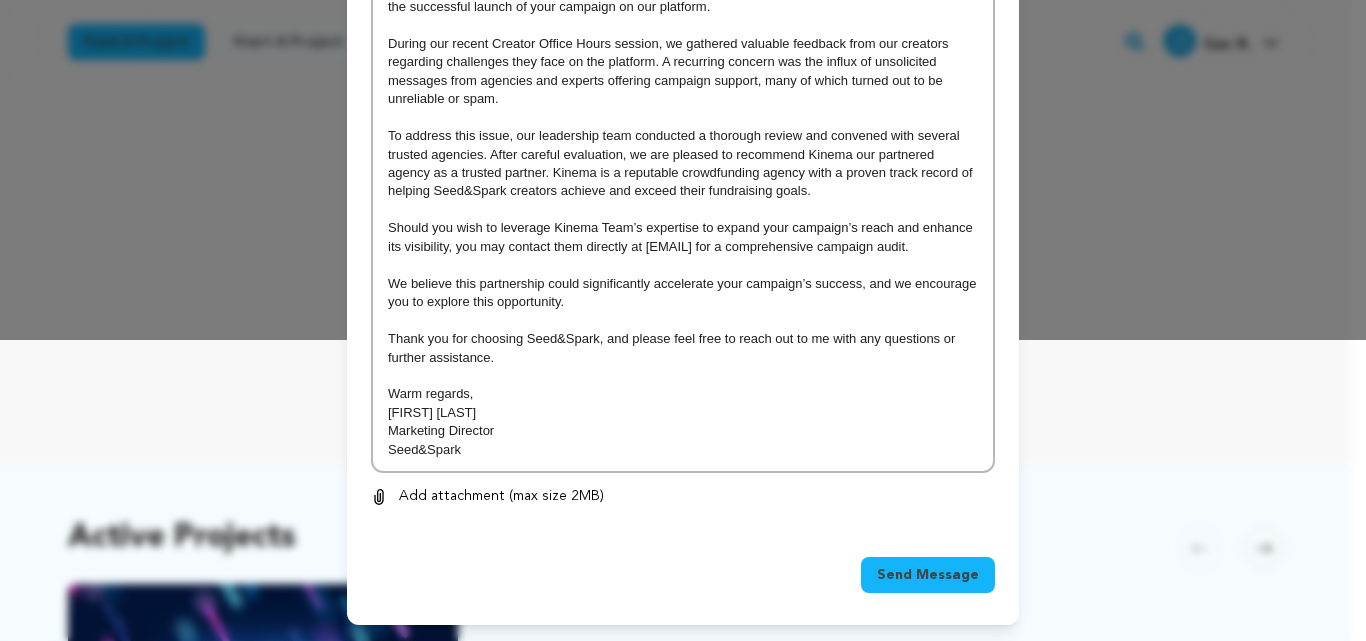 click on "Send Message" at bounding box center (928, 575) 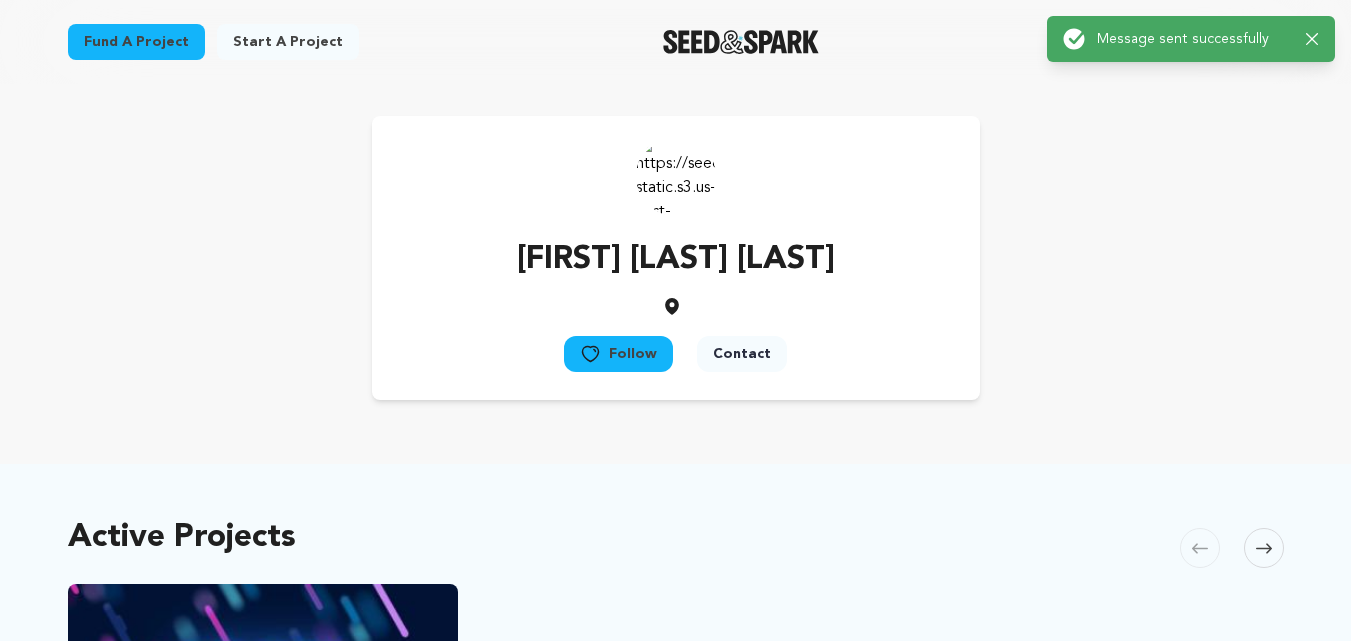scroll, scrollTop: 4, scrollLeft: 0, axis: vertical 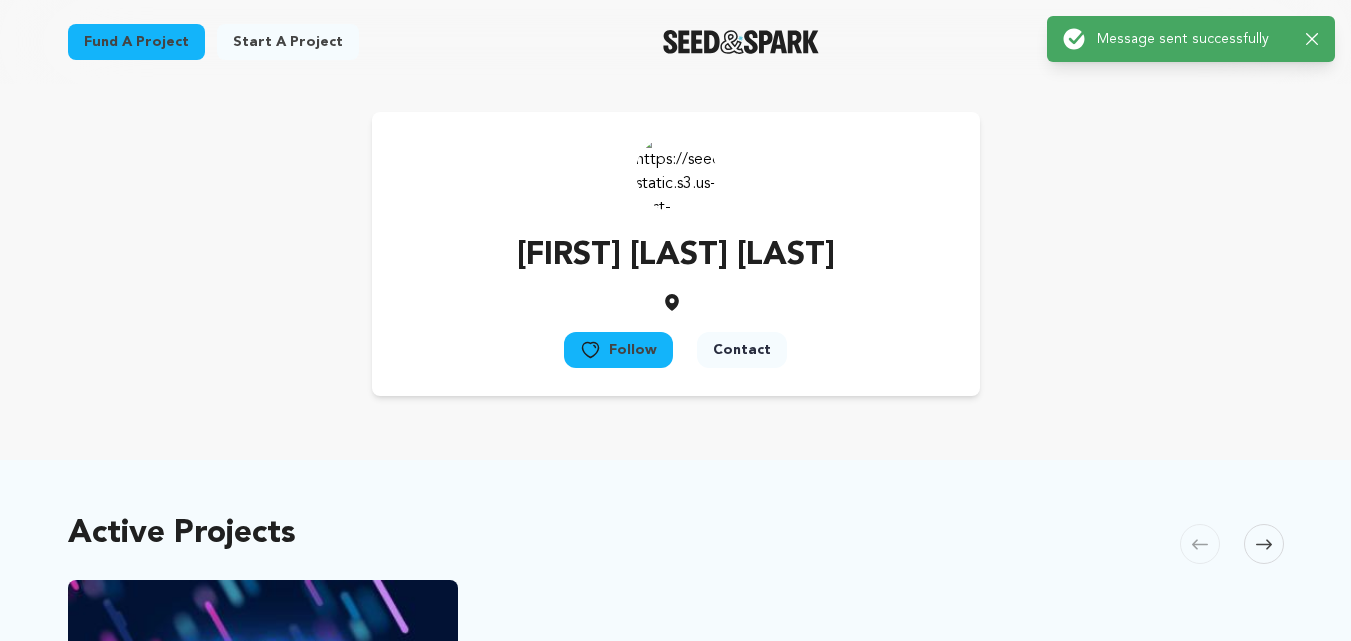 click 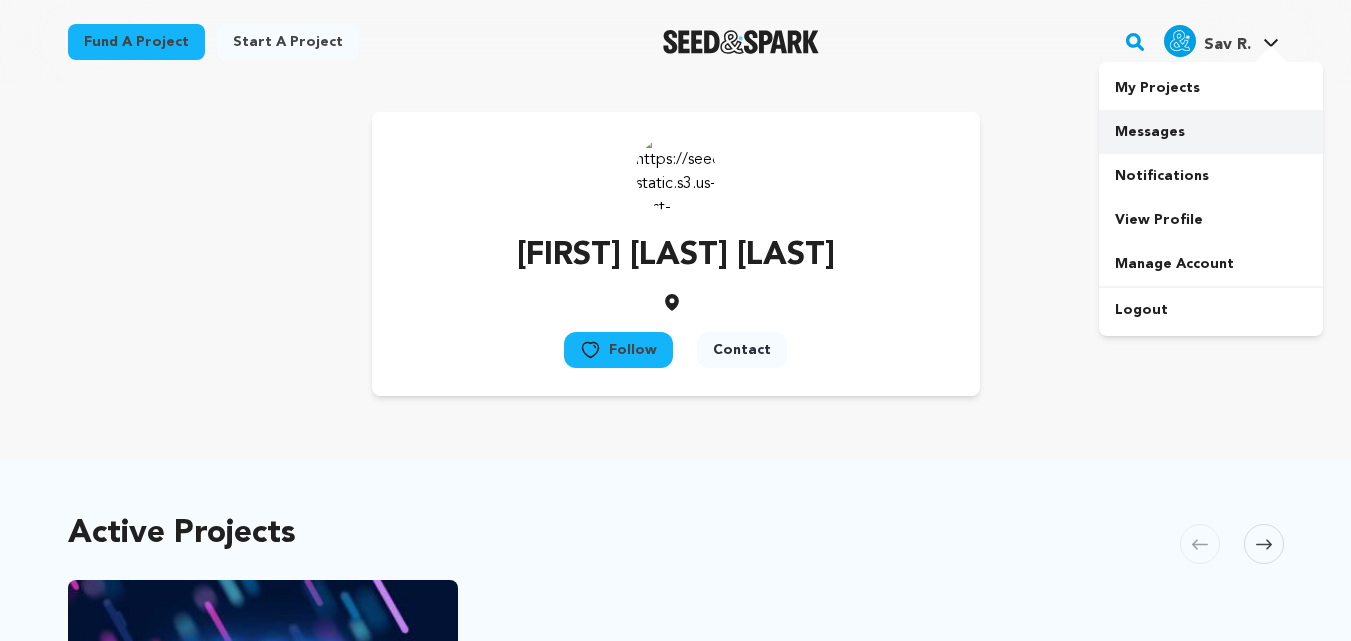 click on "Messages" at bounding box center [1211, 132] 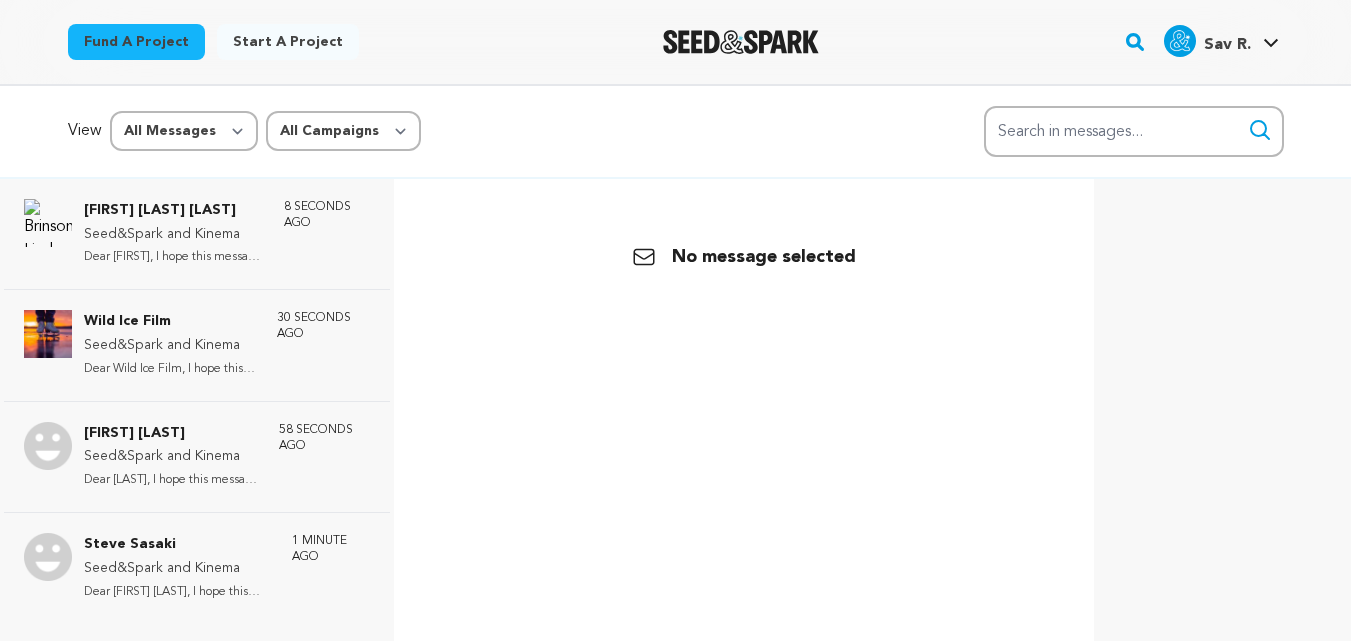 scroll, scrollTop: 0, scrollLeft: 0, axis: both 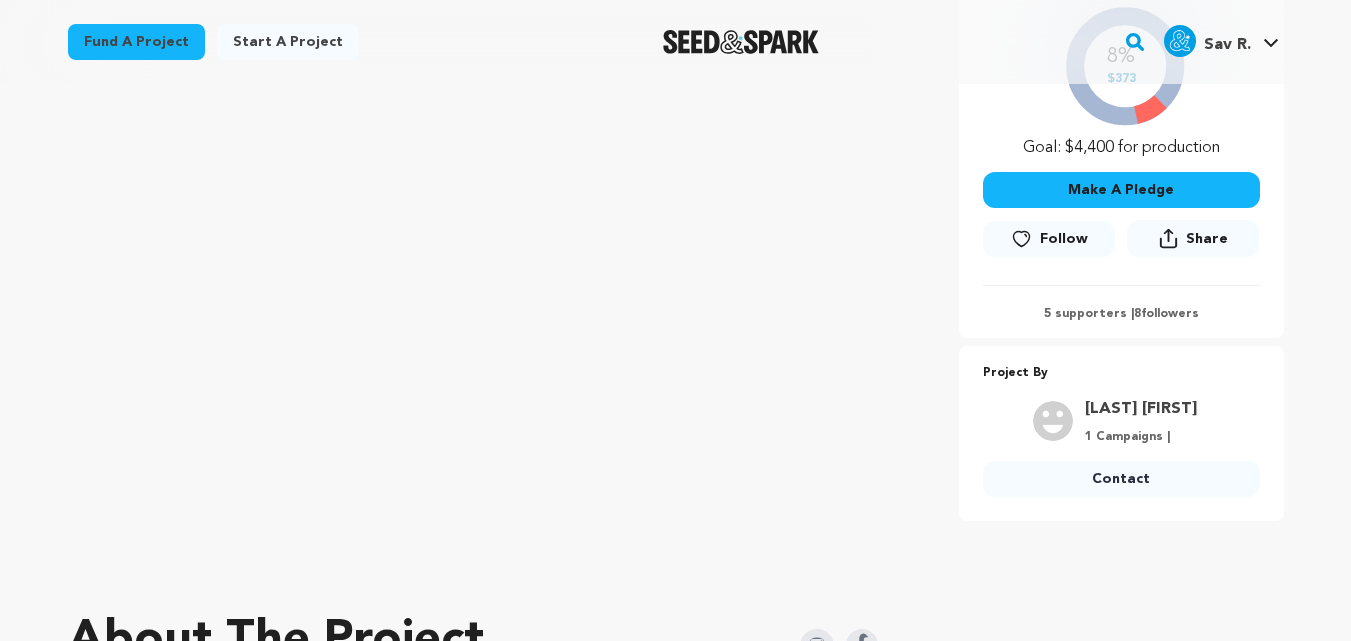 click on "Contact" at bounding box center [1121, 479] 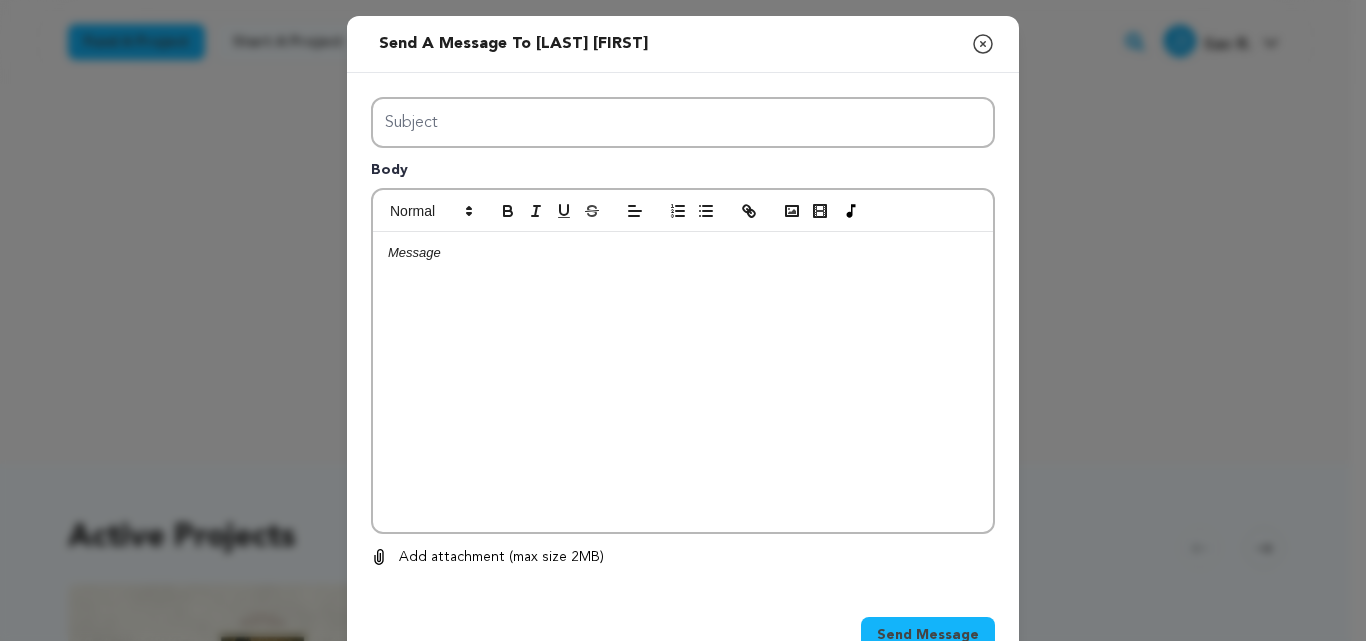 scroll, scrollTop: 0, scrollLeft: 0, axis: both 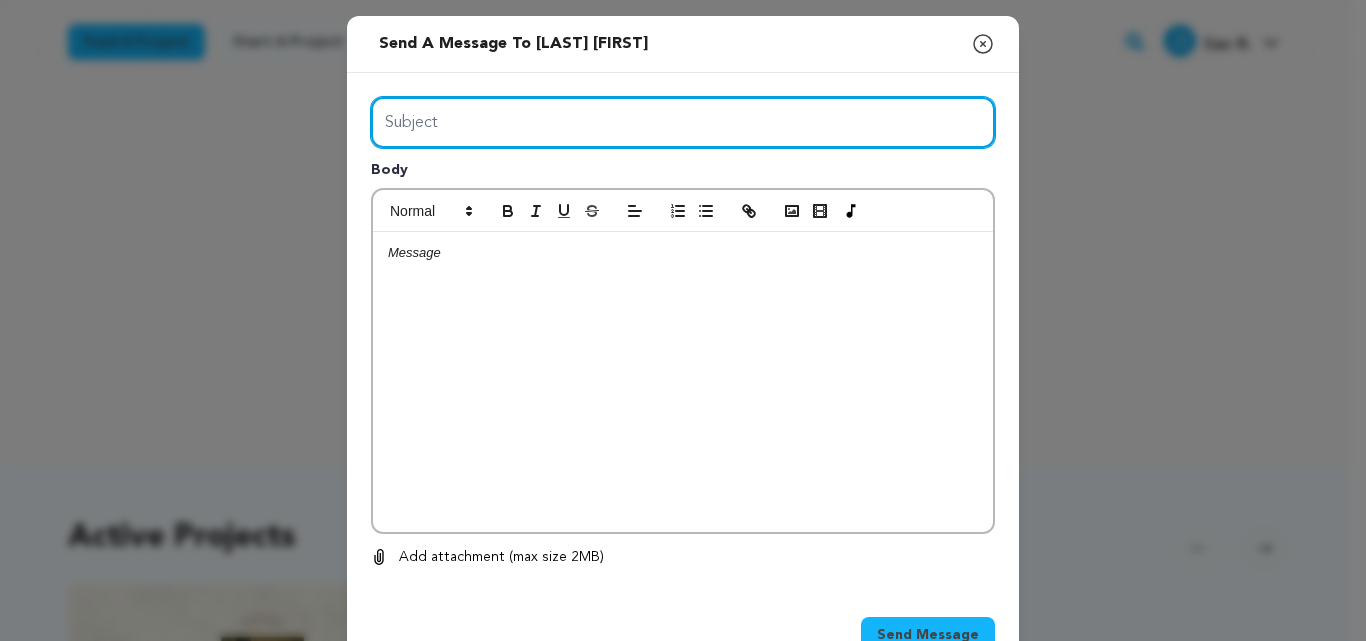 click on "Subject" at bounding box center (683, 122) 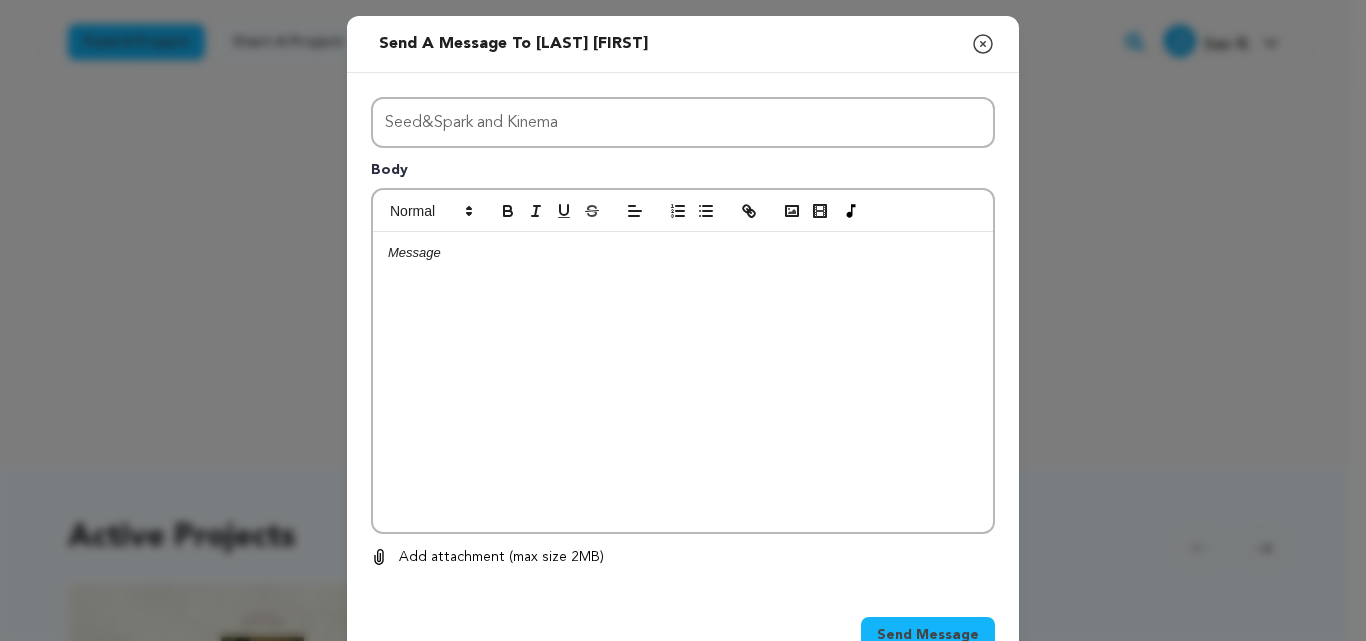 click at bounding box center (683, 382) 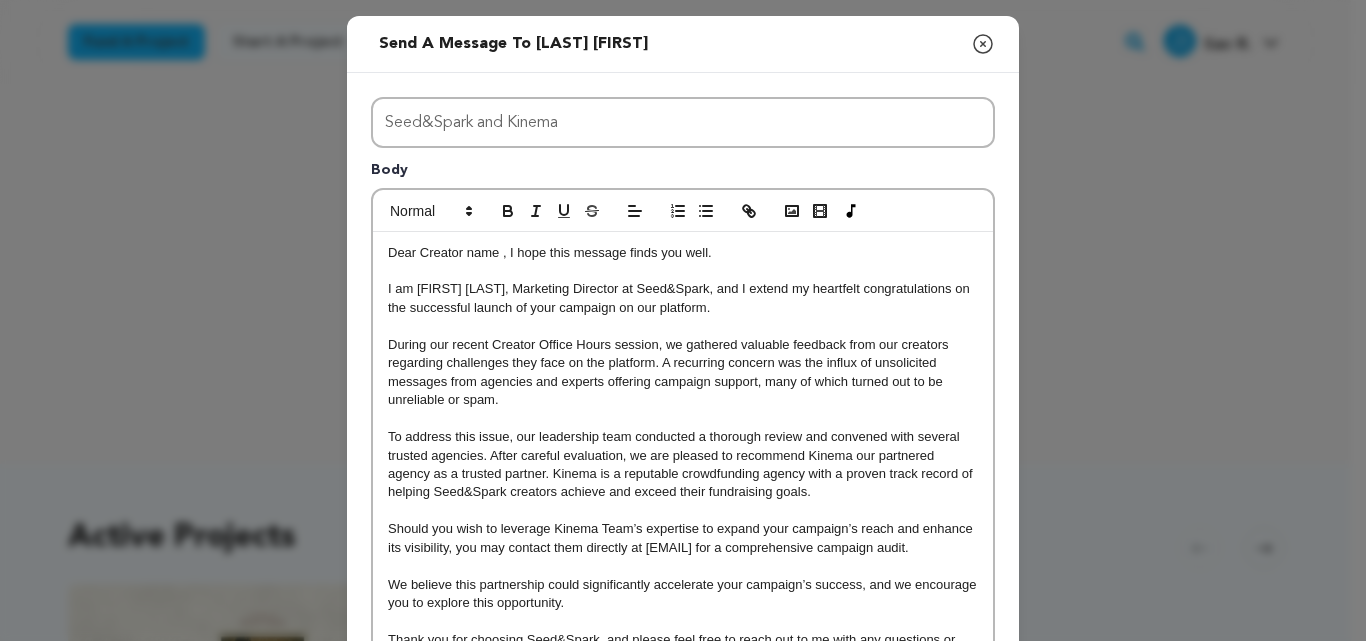 scroll, scrollTop: 0, scrollLeft: 0, axis: both 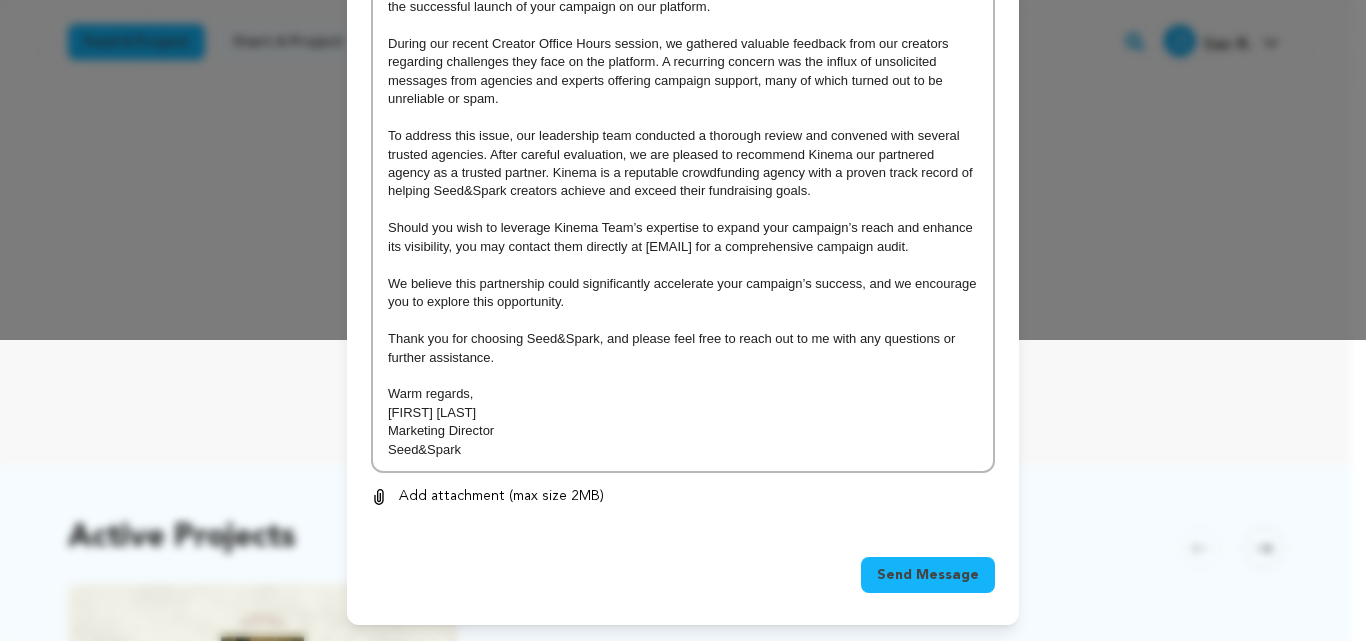 click on "Send Message" at bounding box center [928, 575] 